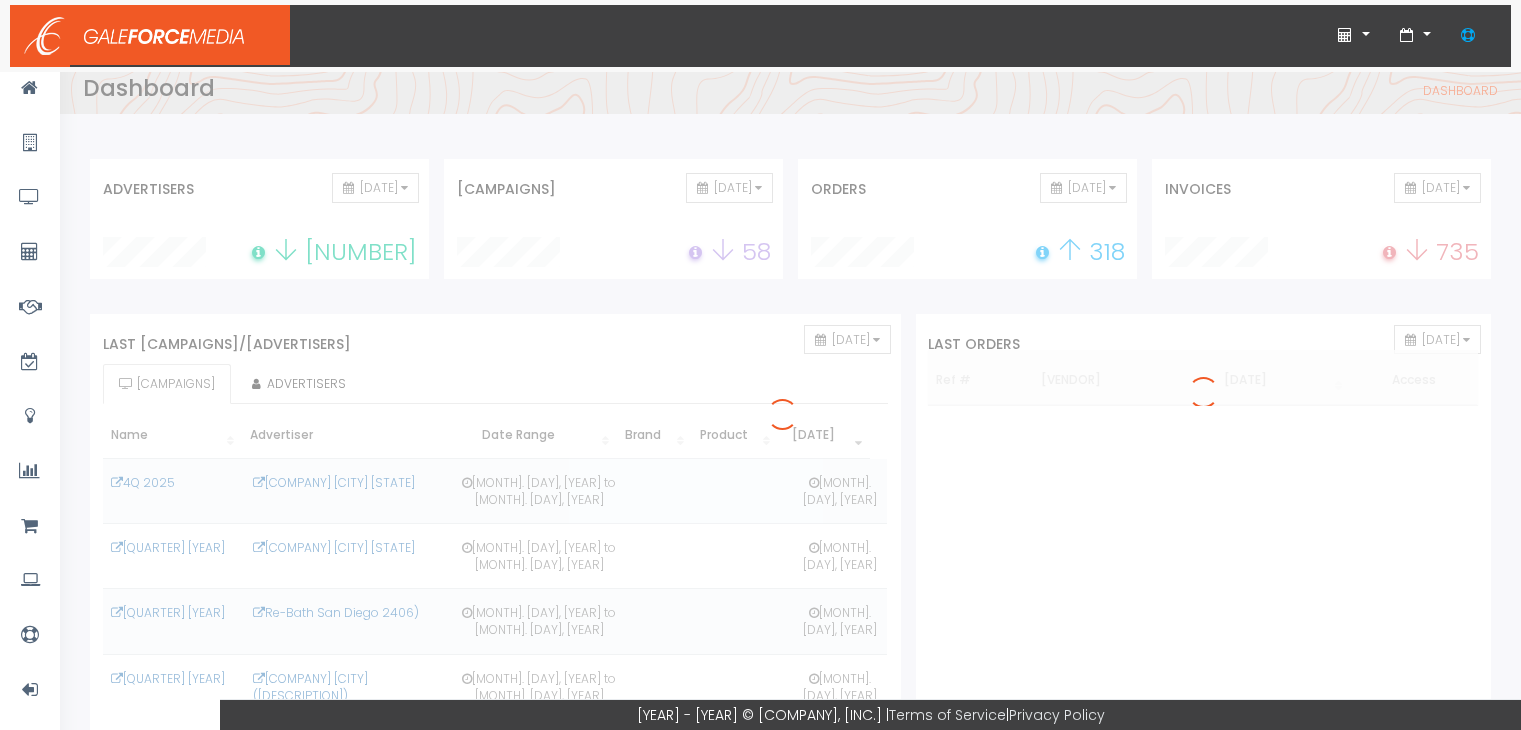 scroll, scrollTop: 0, scrollLeft: 0, axis: both 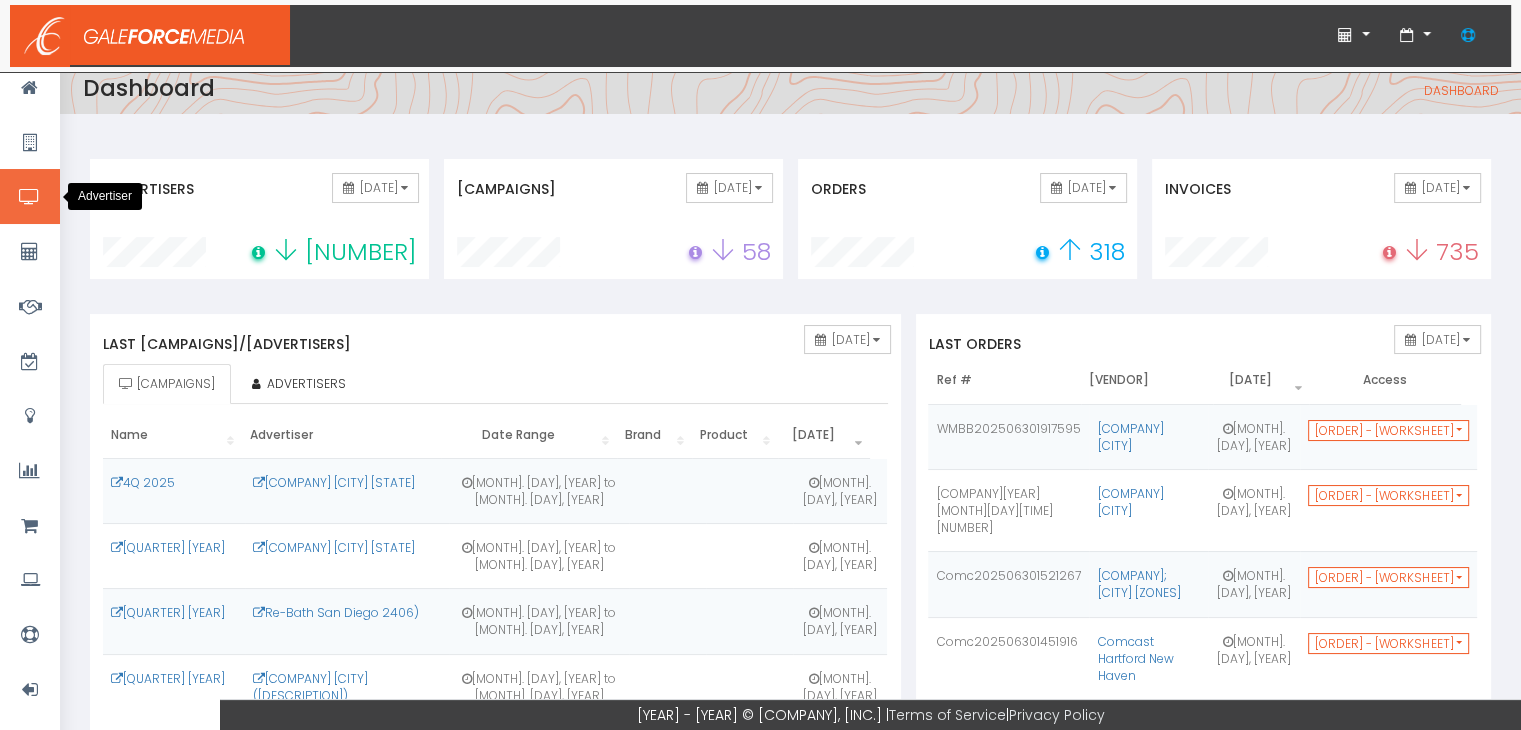 click at bounding box center [29, 197] 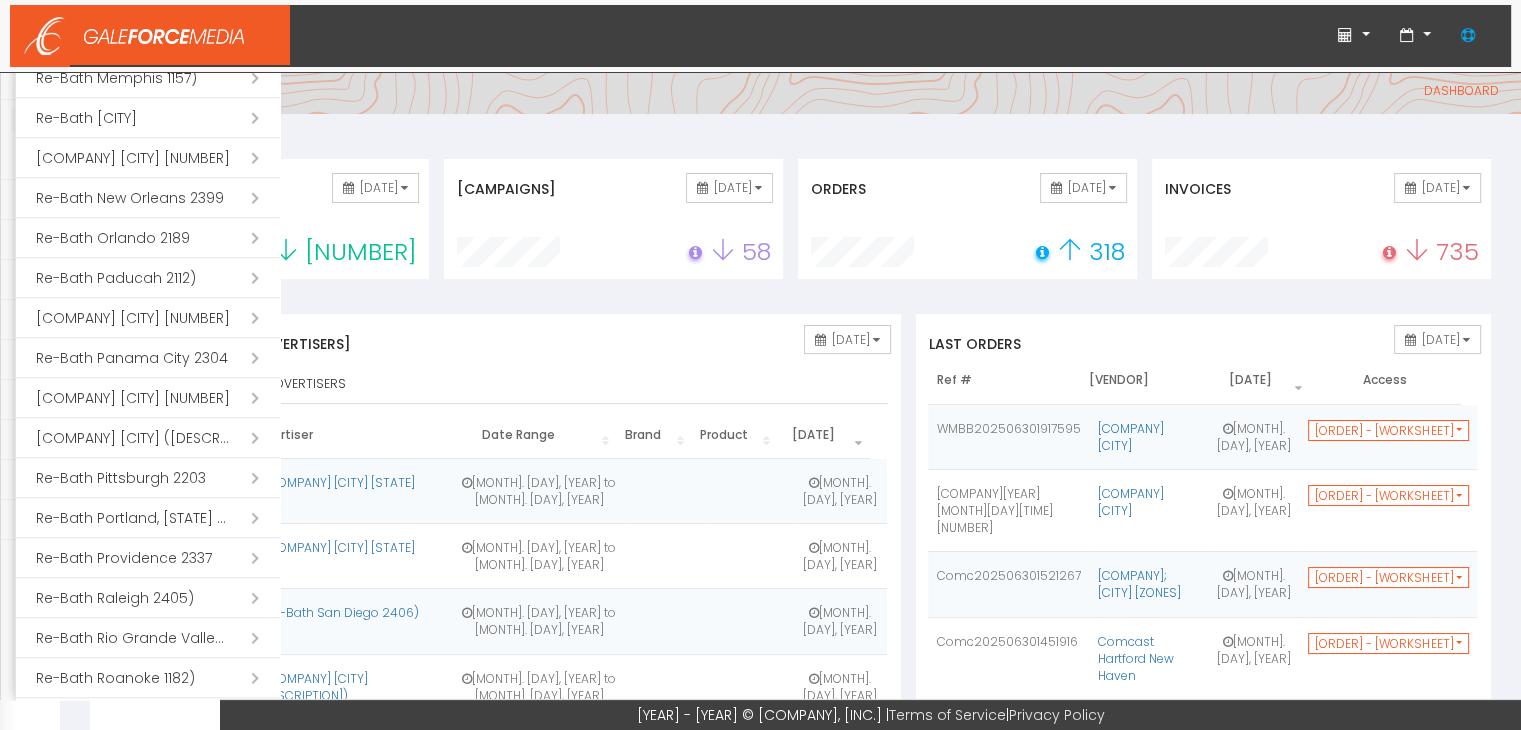 scroll, scrollTop: 2041, scrollLeft: 0, axis: vertical 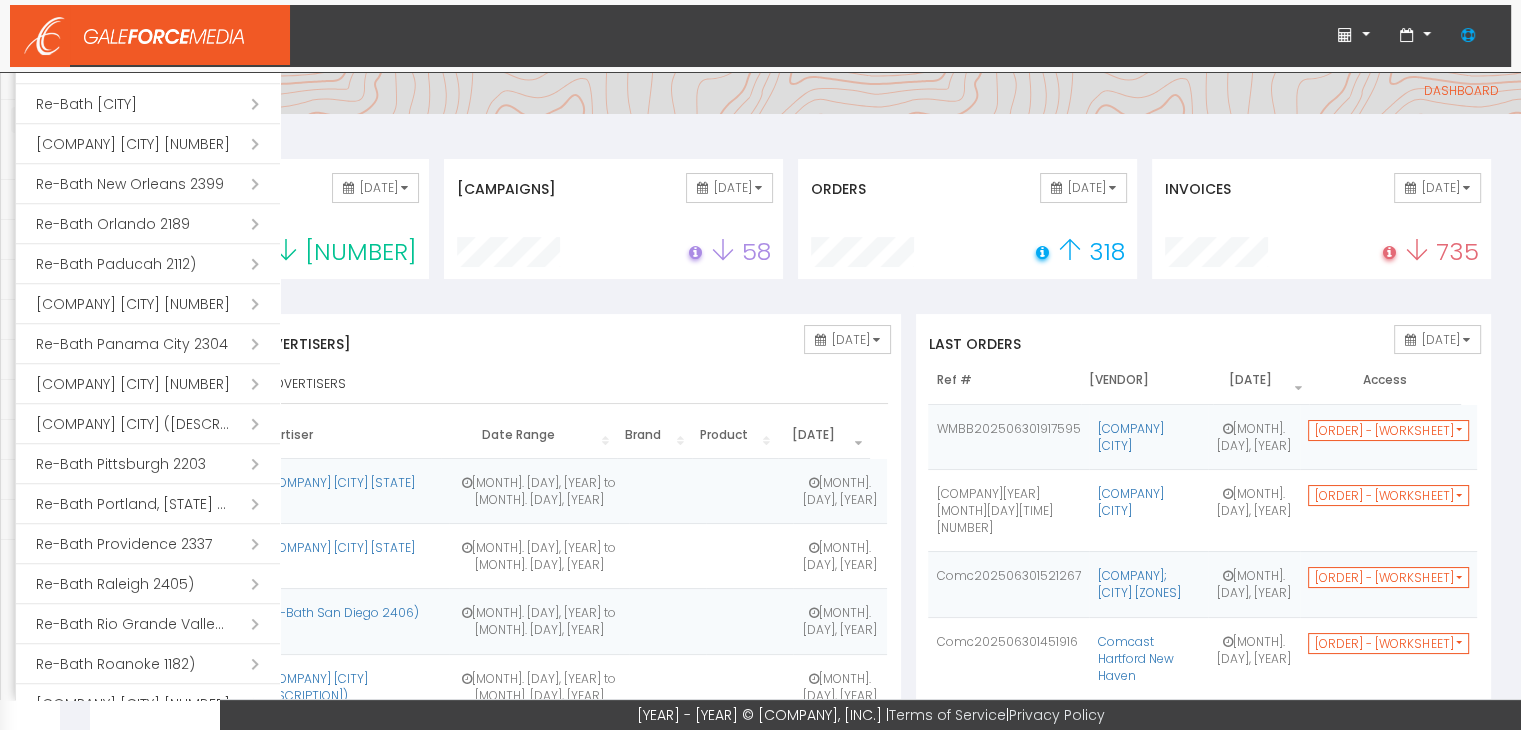 click on "Open submenu (  [COMPANY] [CITY], [STATE] [NUMBER])" at bounding box center [148, 504] 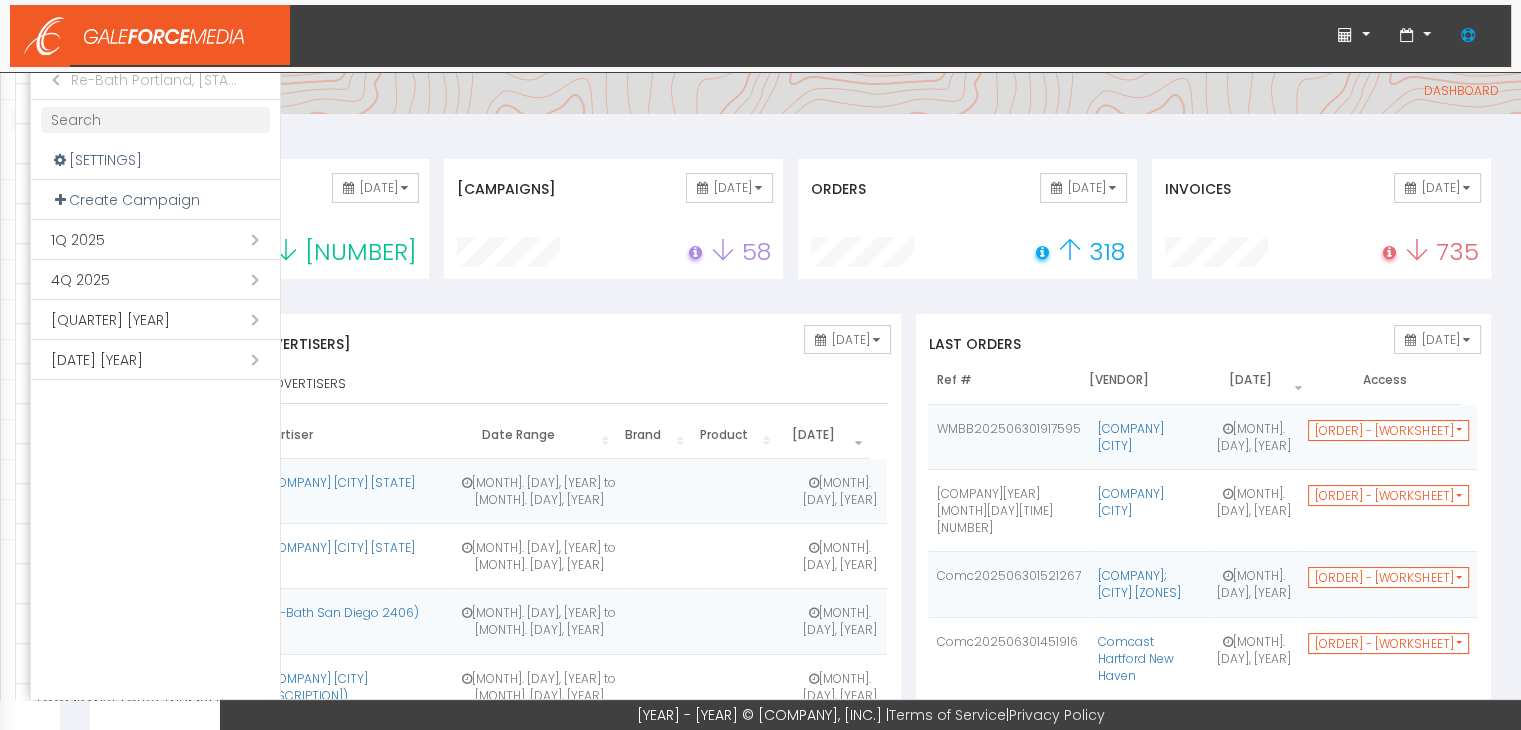 click on "Open submenu (   3Q 2025)" at bounding box center (155, 320) 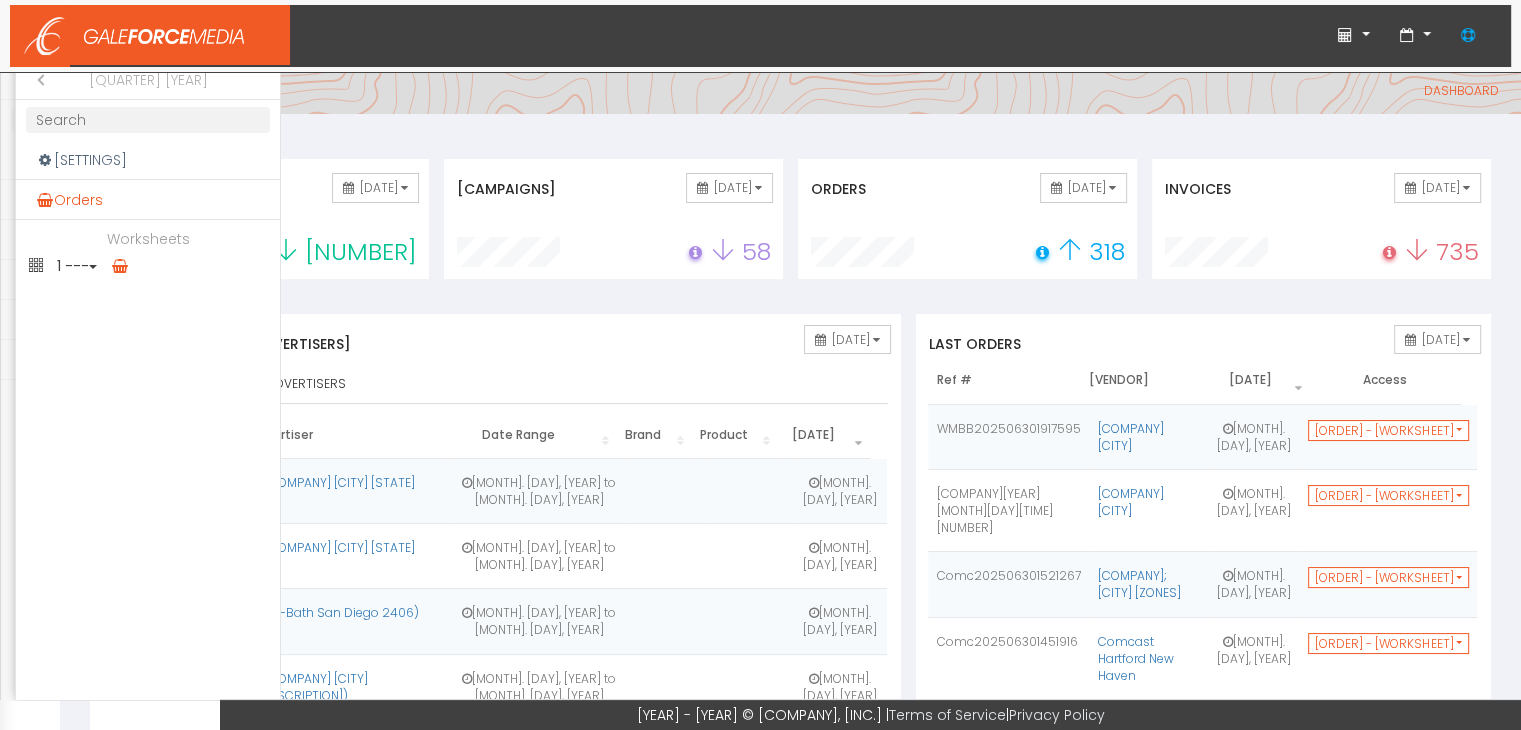 click on "Orders" at bounding box center [148, 200] 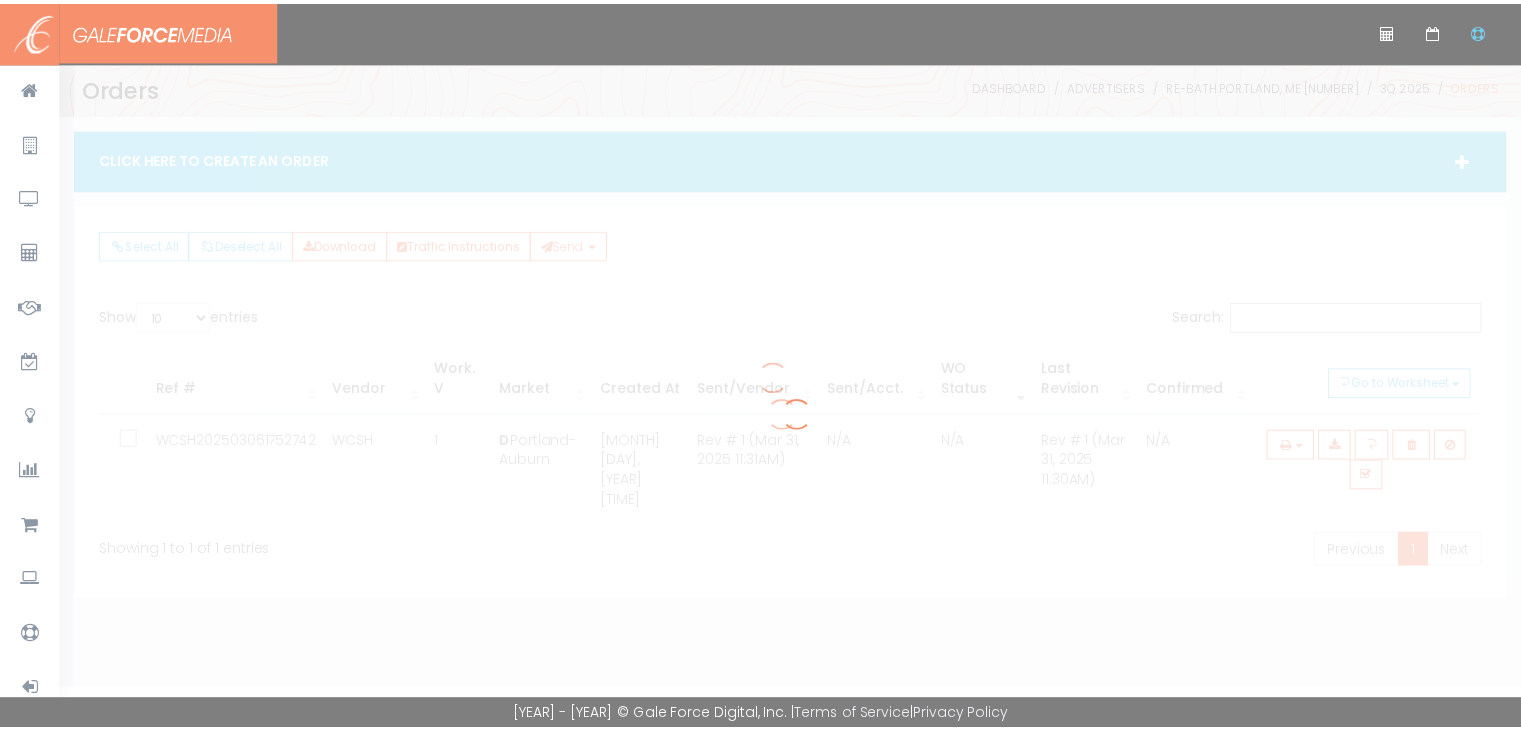 scroll, scrollTop: 0, scrollLeft: 0, axis: both 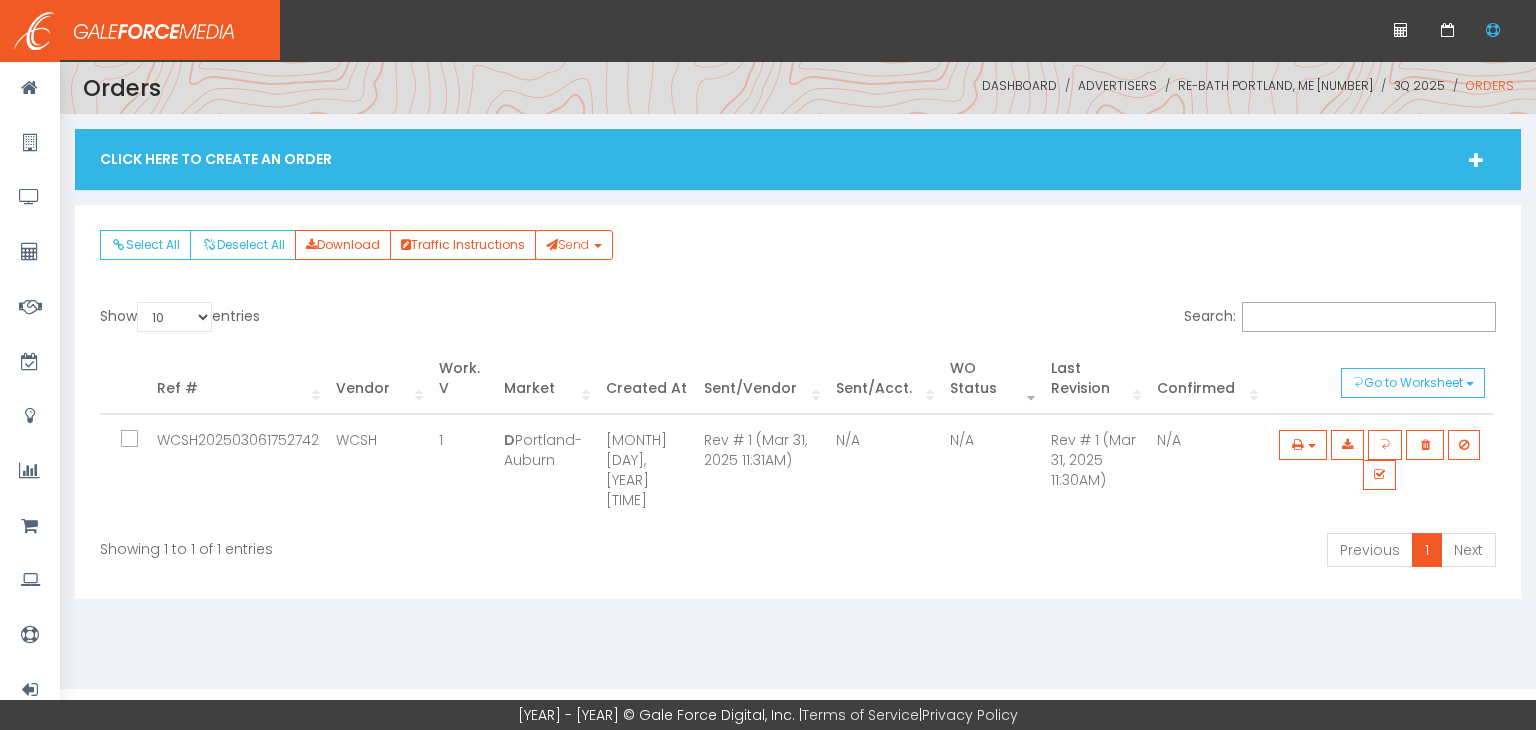 click at bounding box center [141, 440] 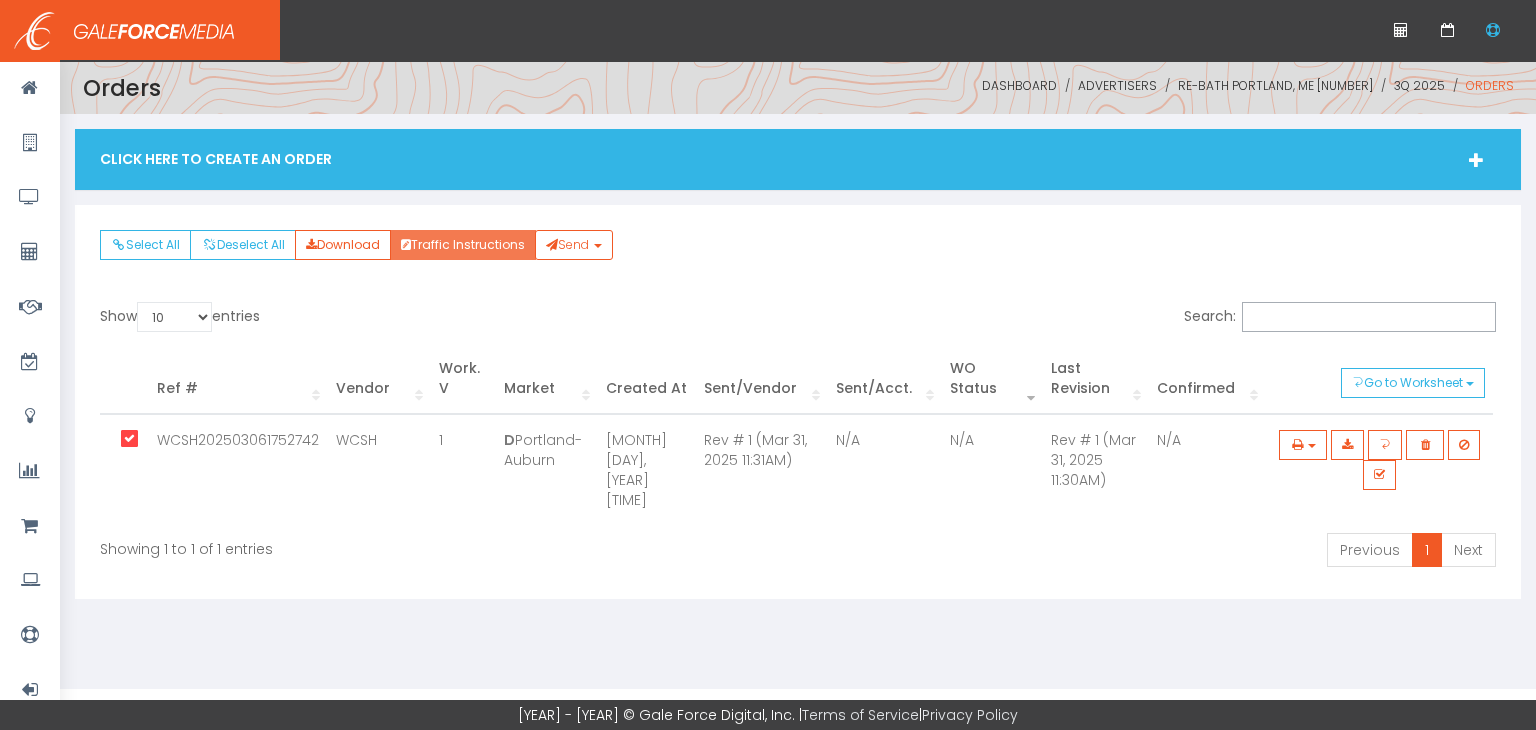 click on "Traffic Instructions" at bounding box center [463, 245] 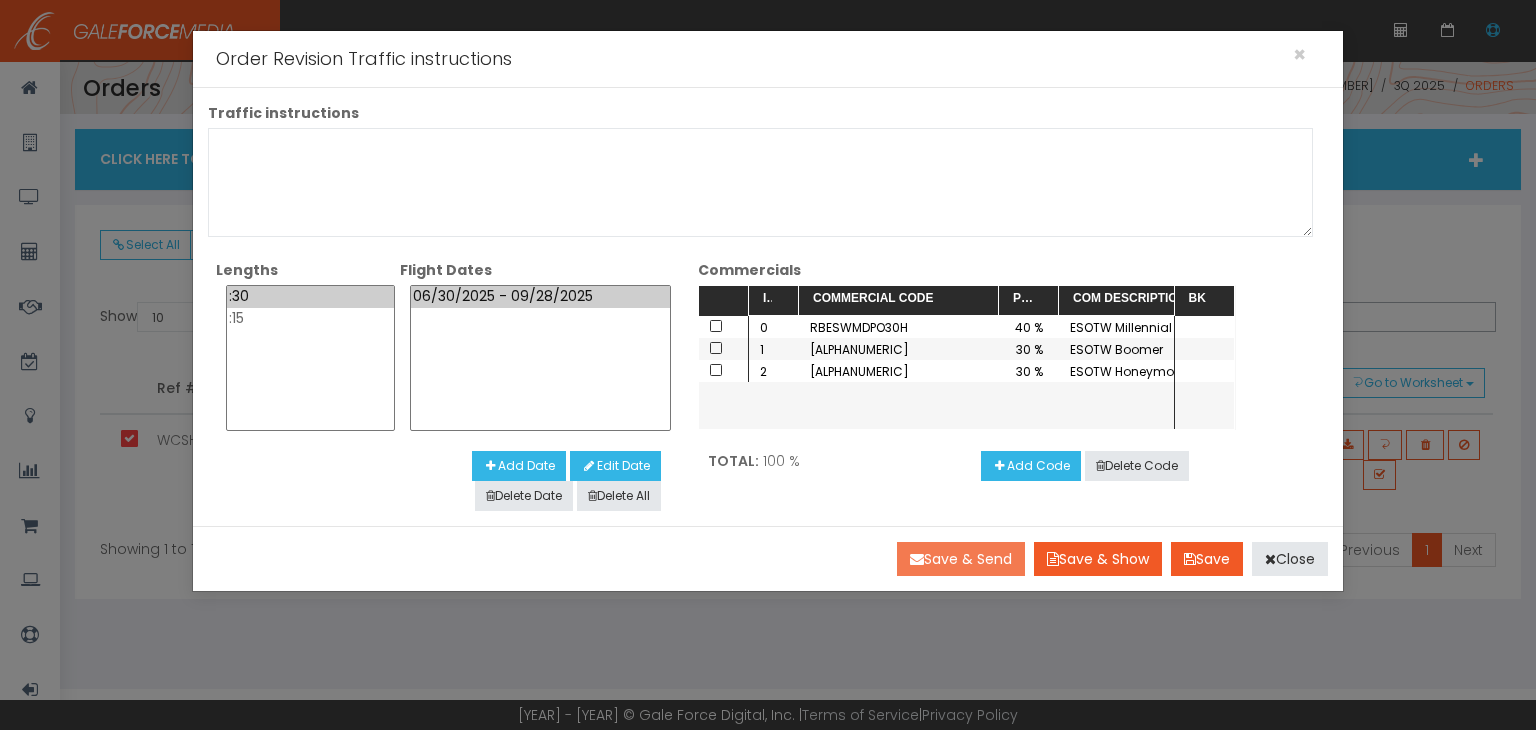 click on "Save & Send" at bounding box center (961, 559) 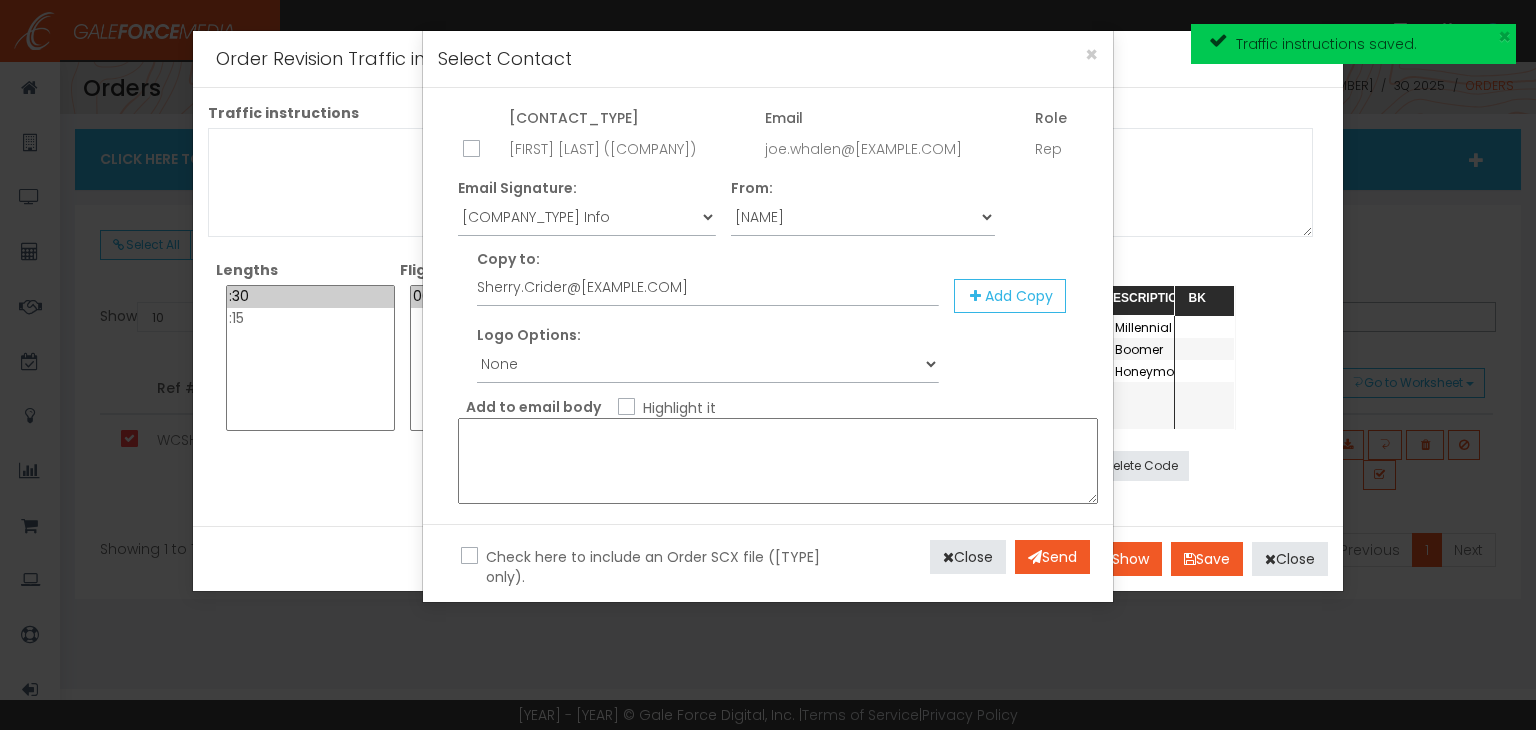 click at bounding box center (469, 150) 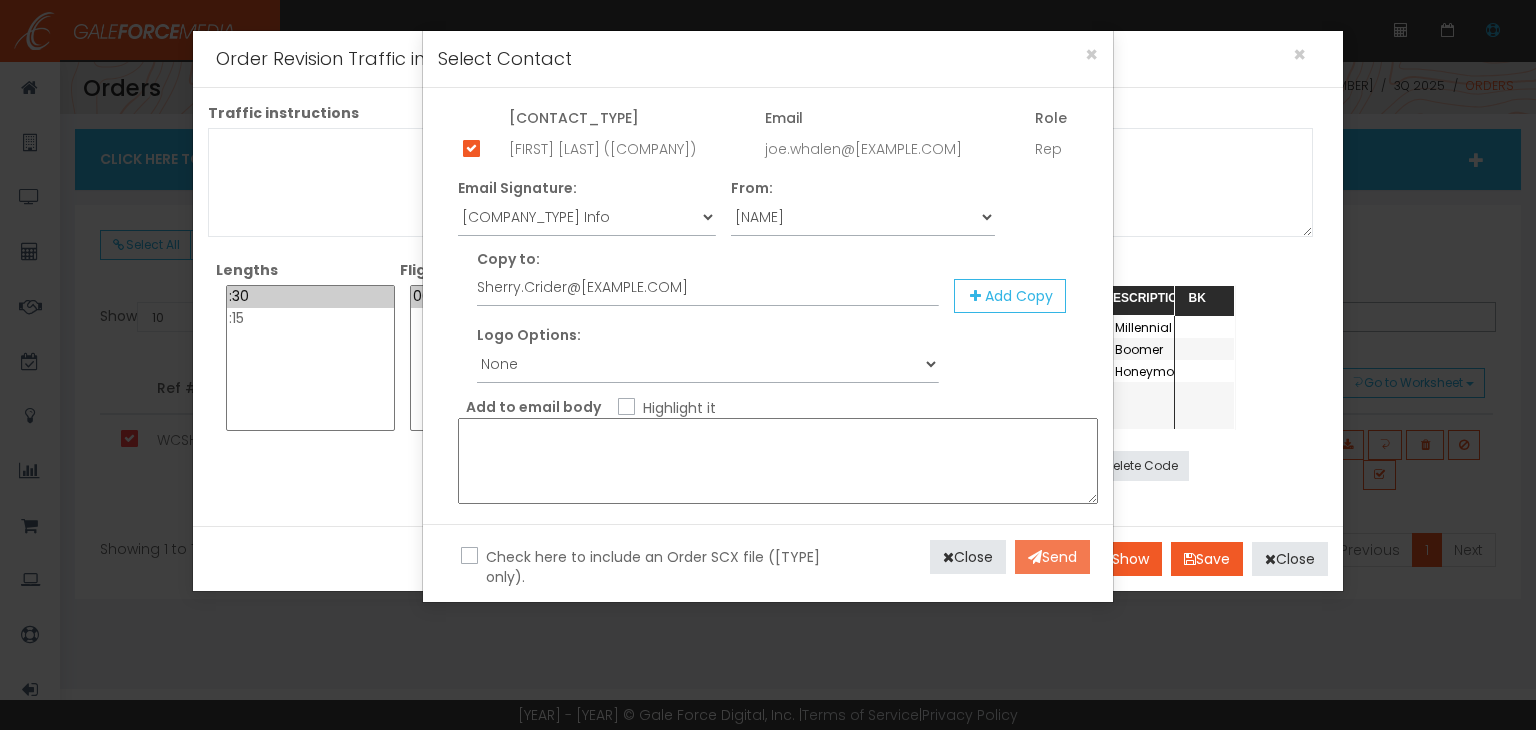 click on "Send" at bounding box center [1052, 557] 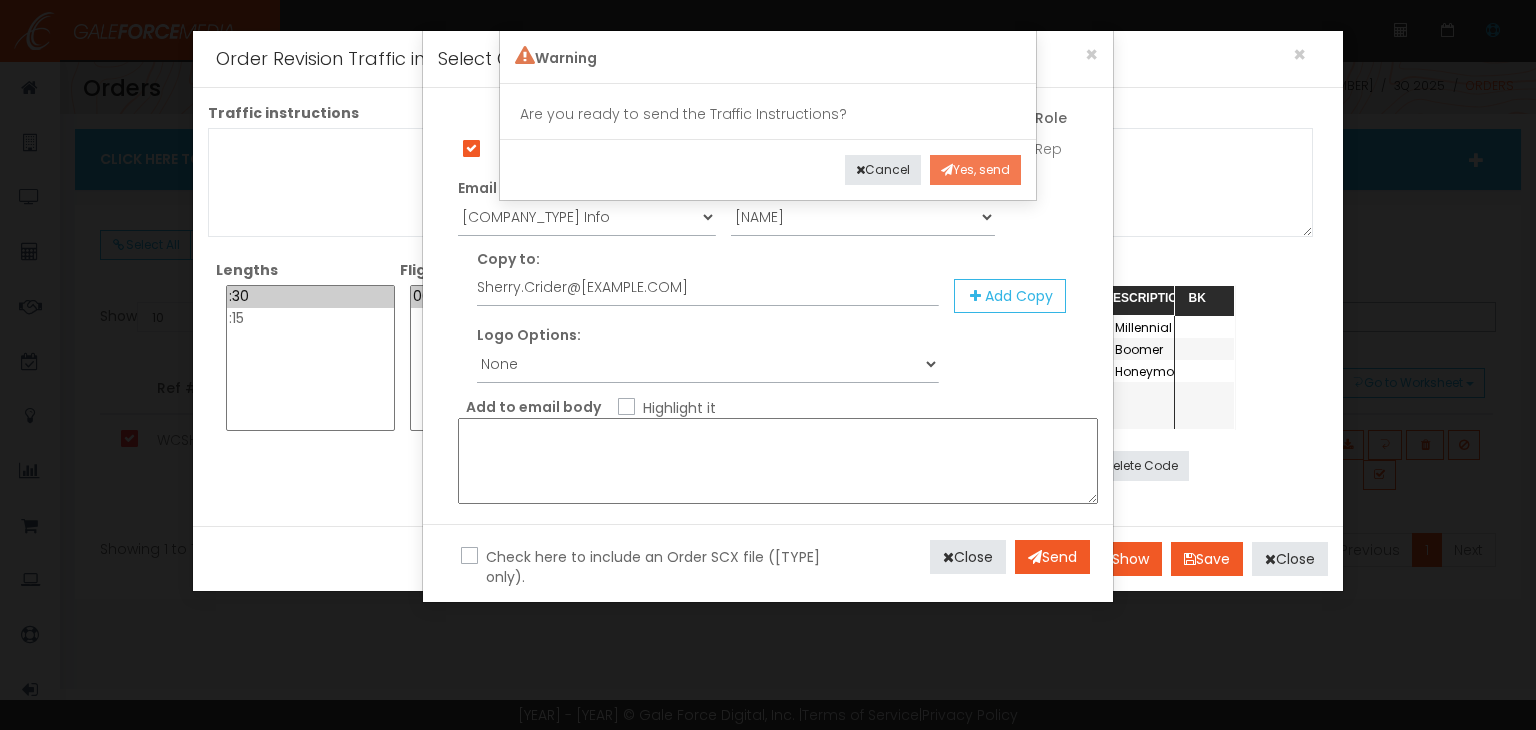 click on "Yes, send" at bounding box center [975, 170] 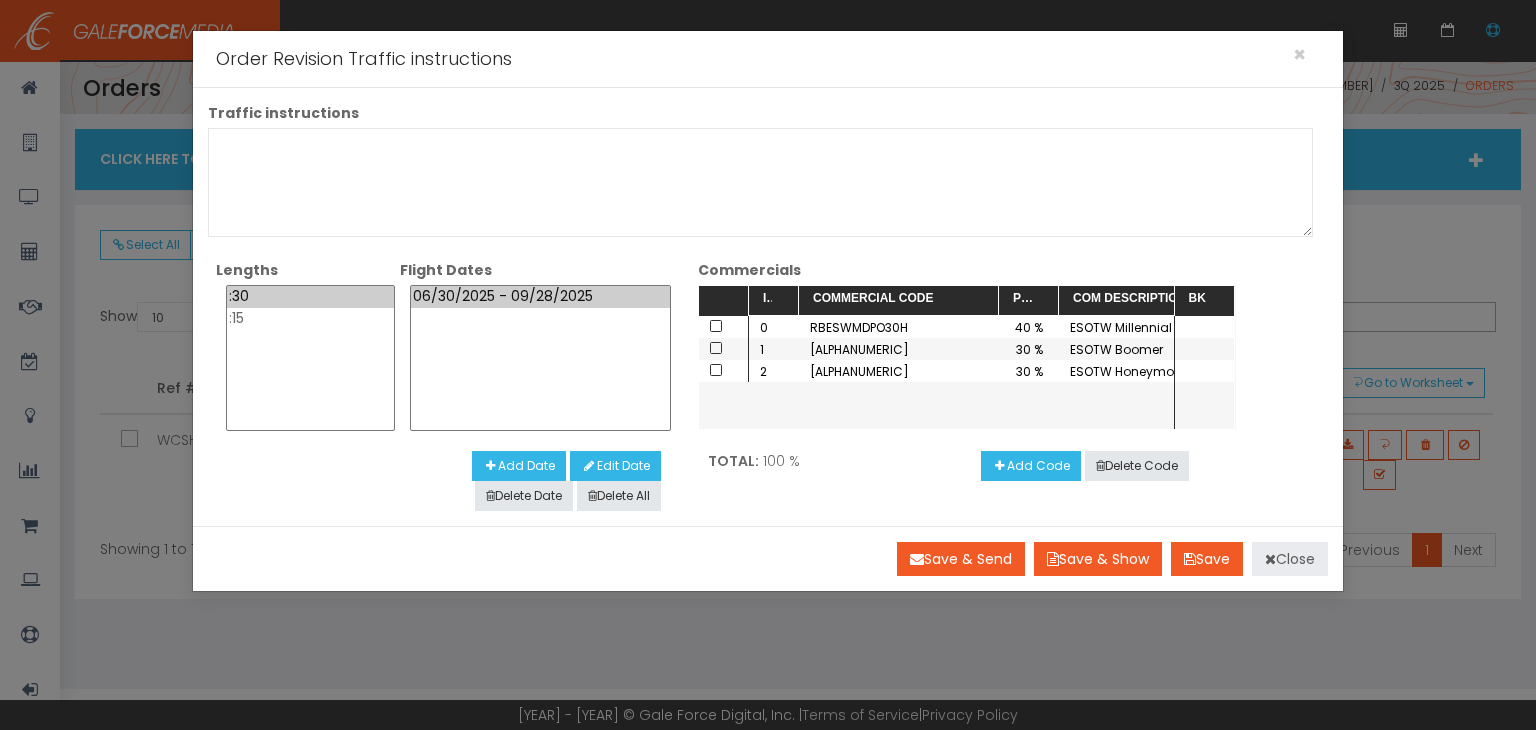 click on "Close" at bounding box center (1290, 559) 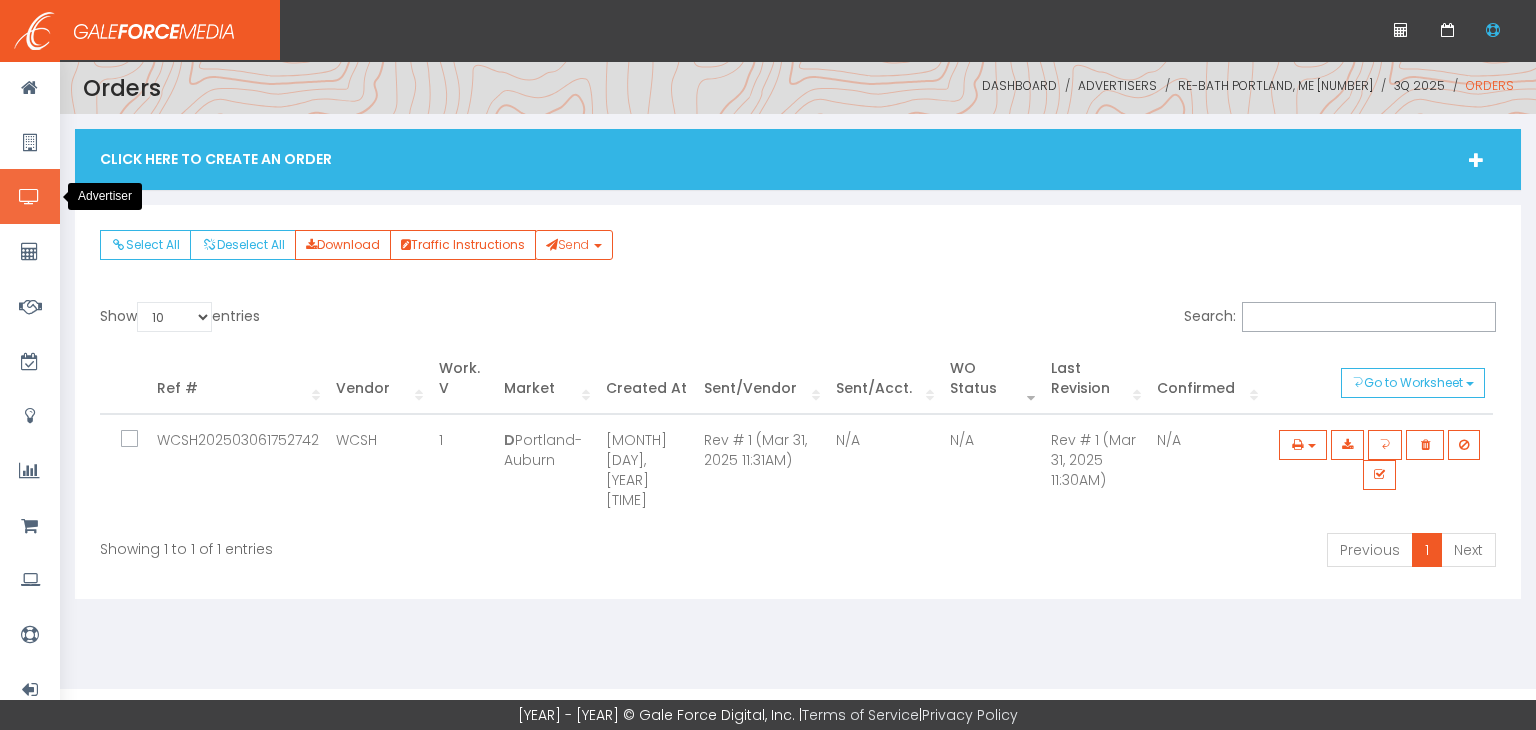 click at bounding box center [29, 197] 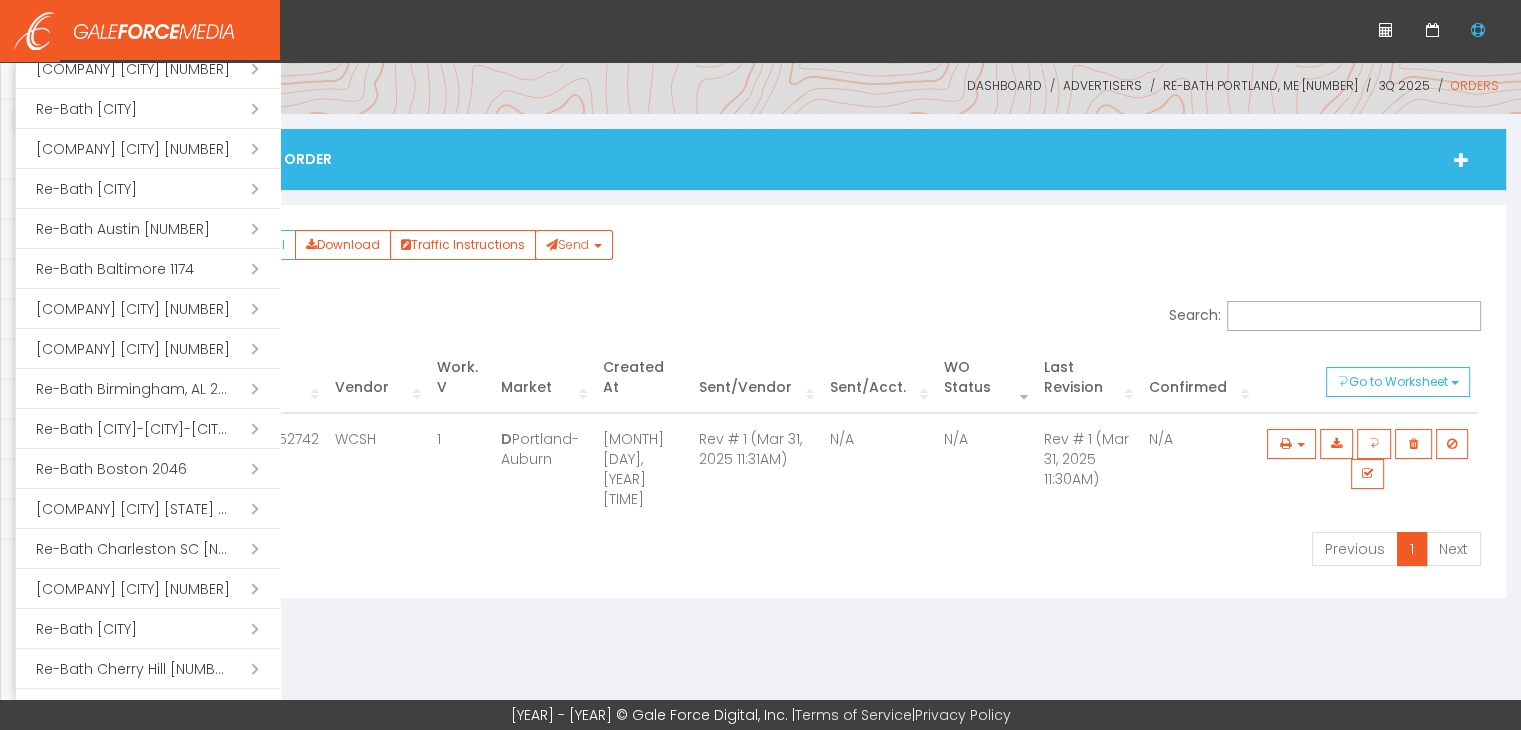 scroll, scrollTop: 400, scrollLeft: 0, axis: vertical 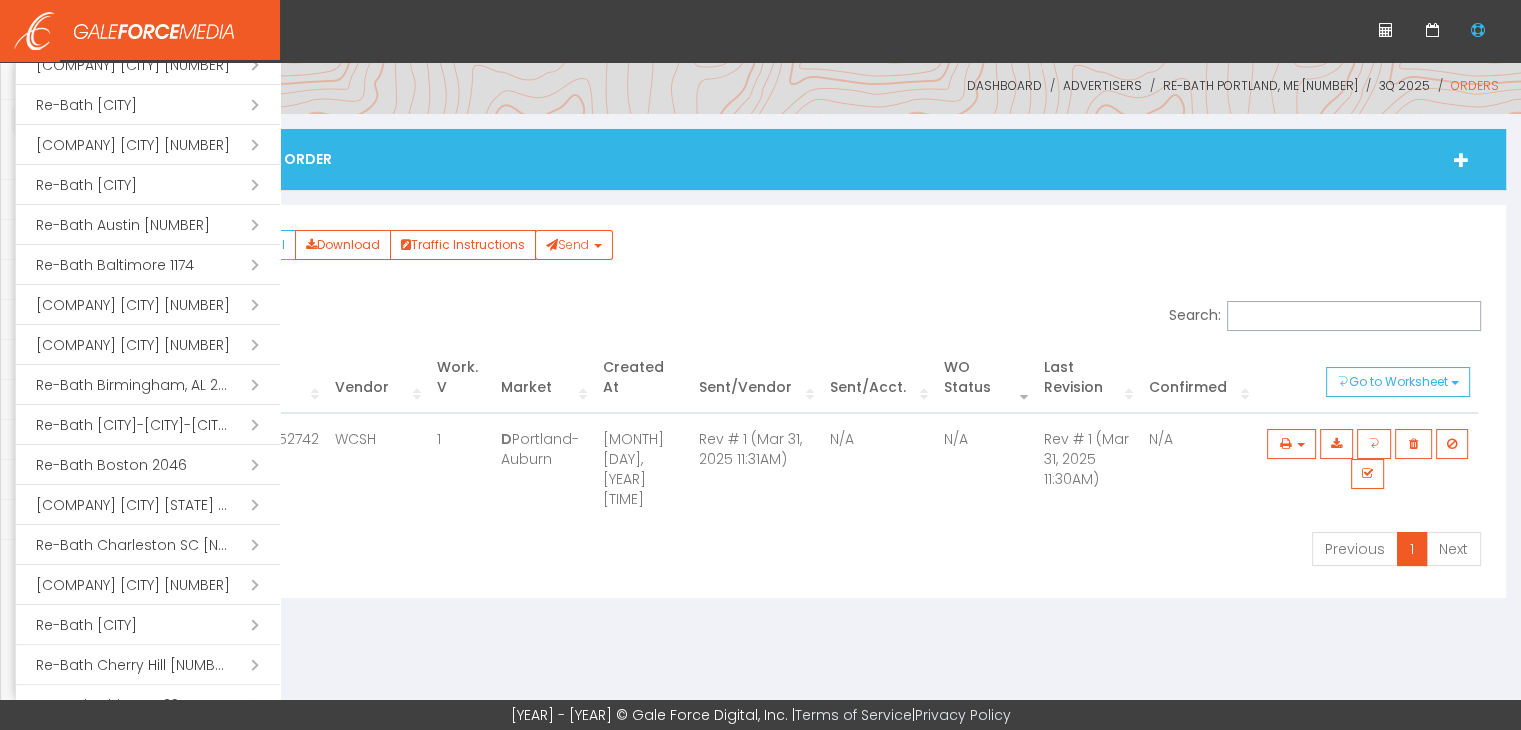 click on "Open submenu ( [BRAND] [CITY] [YEAR])" at bounding box center [148, 585] 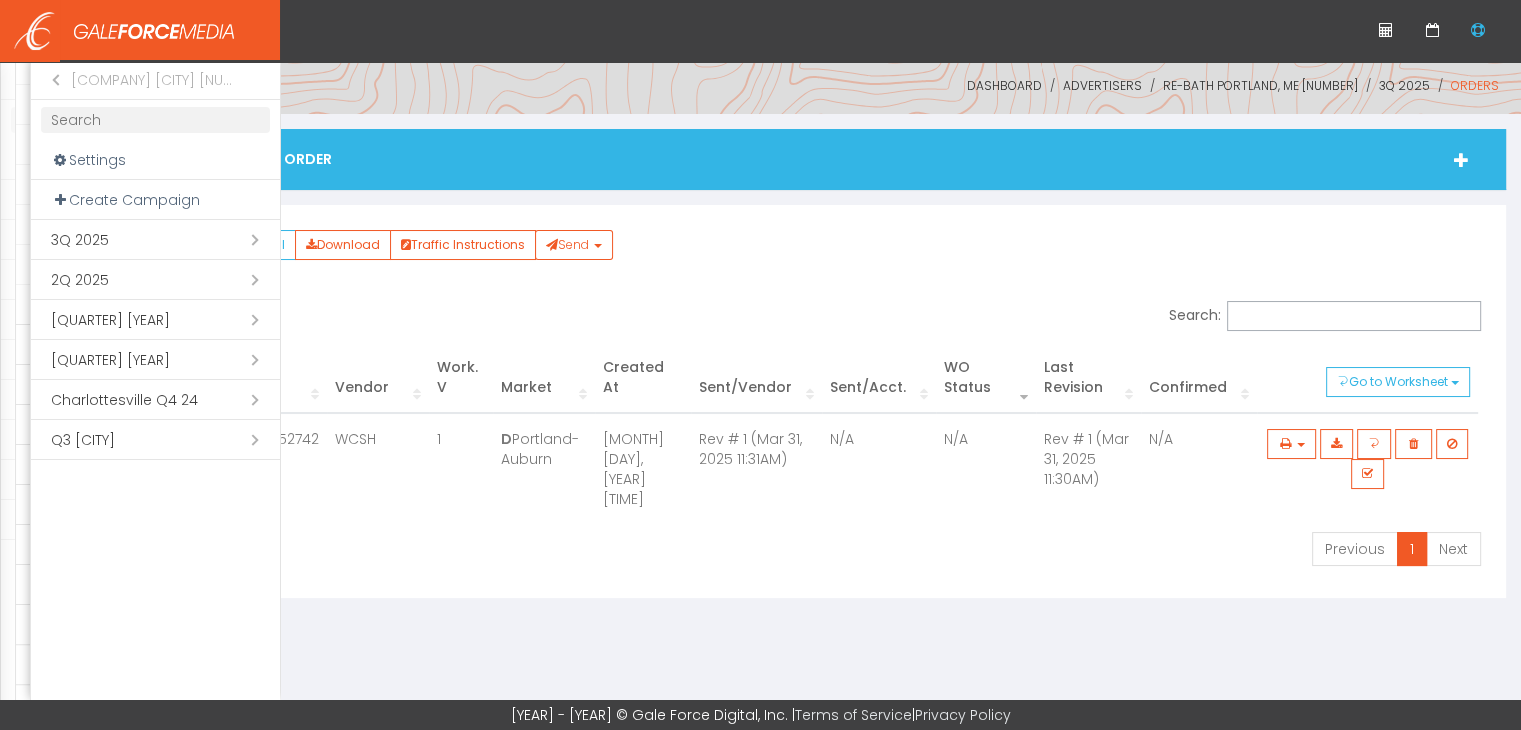drag, startPoint x: 45, startPoint y: 80, endPoint x: 47, endPoint y: 122, distance: 42.047592 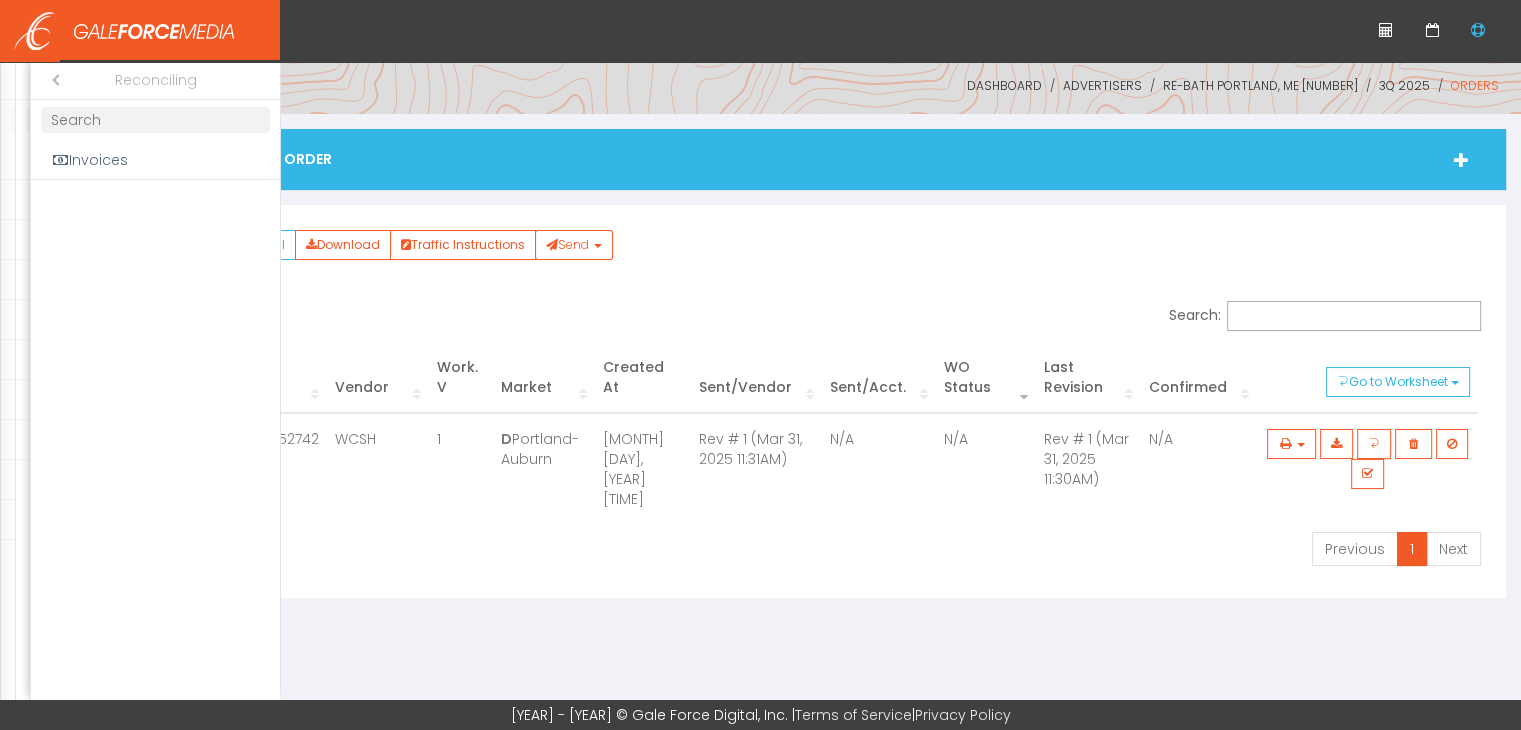 click on "Reconciling" at bounding box center [51, 80] 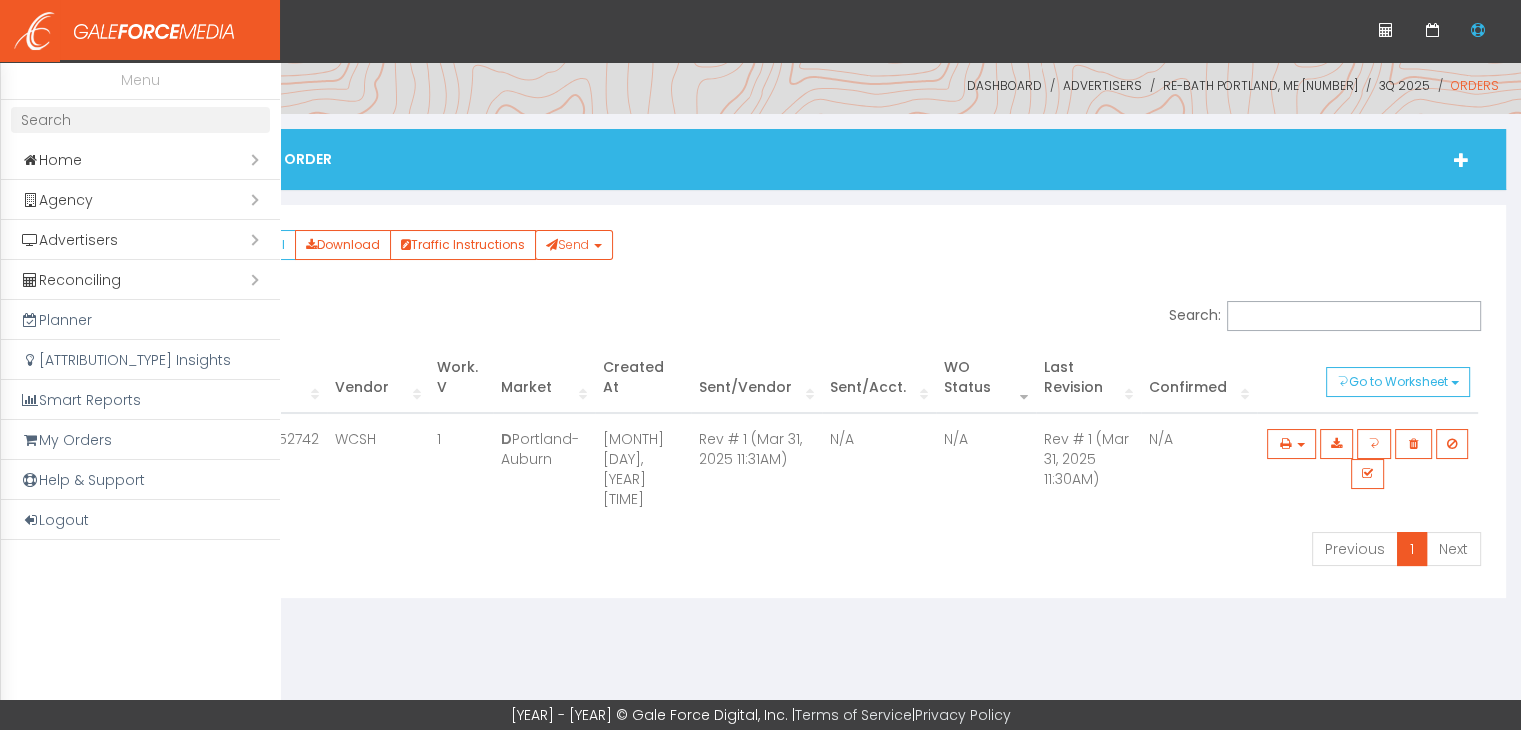 click on "Open submenu ( Advertisers)" at bounding box center [140, 240] 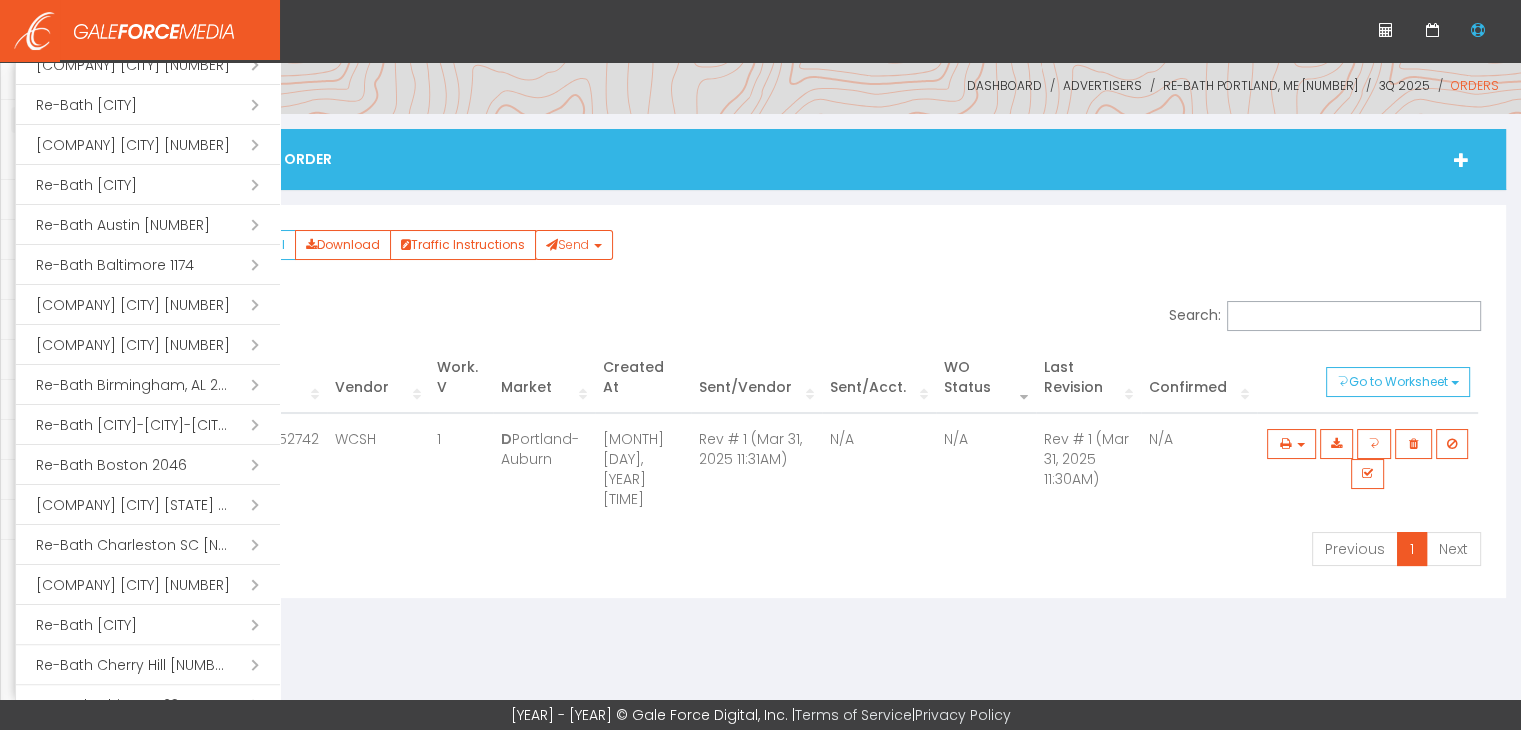 click on "Open submenu (  [COMPANY] [CITY] [NUMBER])" at bounding box center (148, 625) 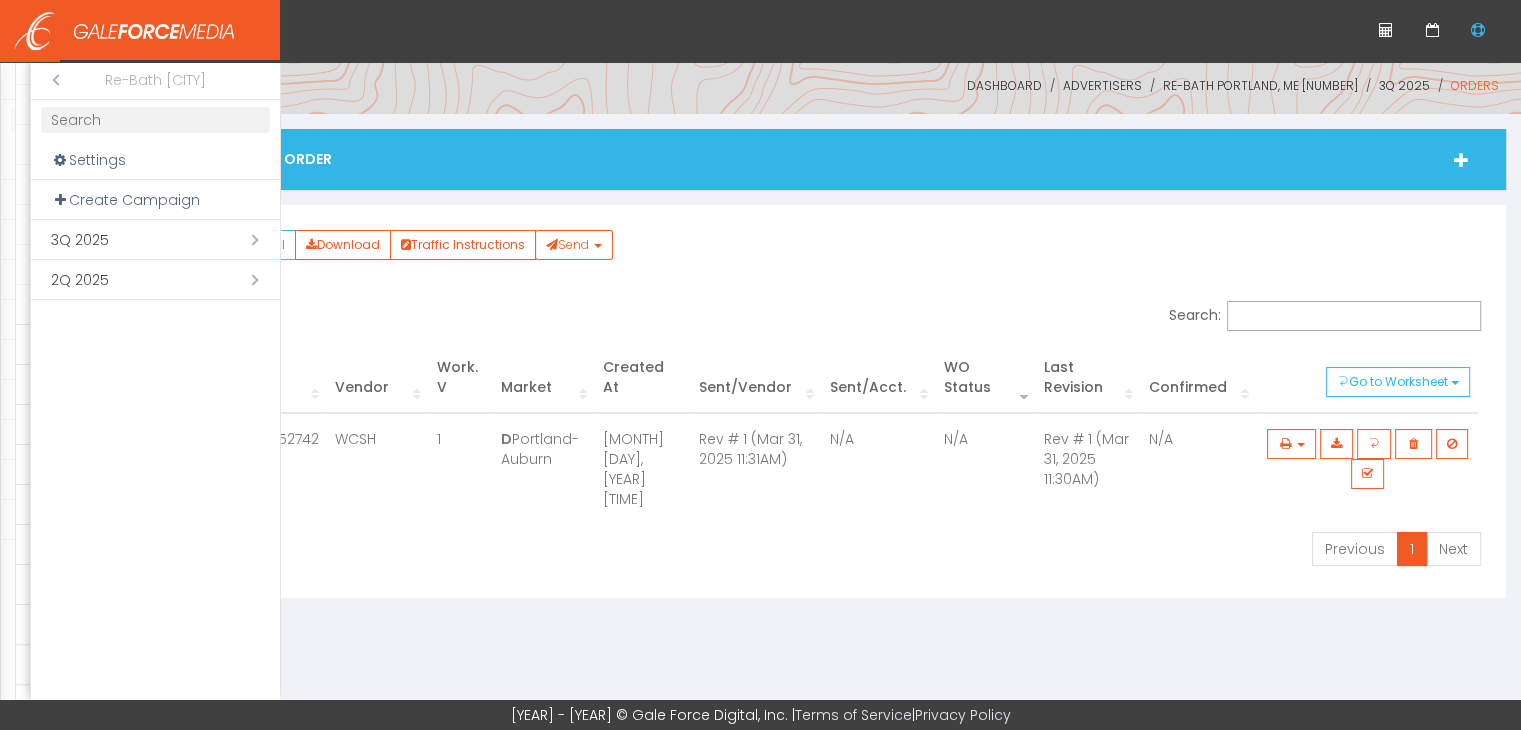 click on "Open submenu (   3Q 2025)" at bounding box center [155, 240] 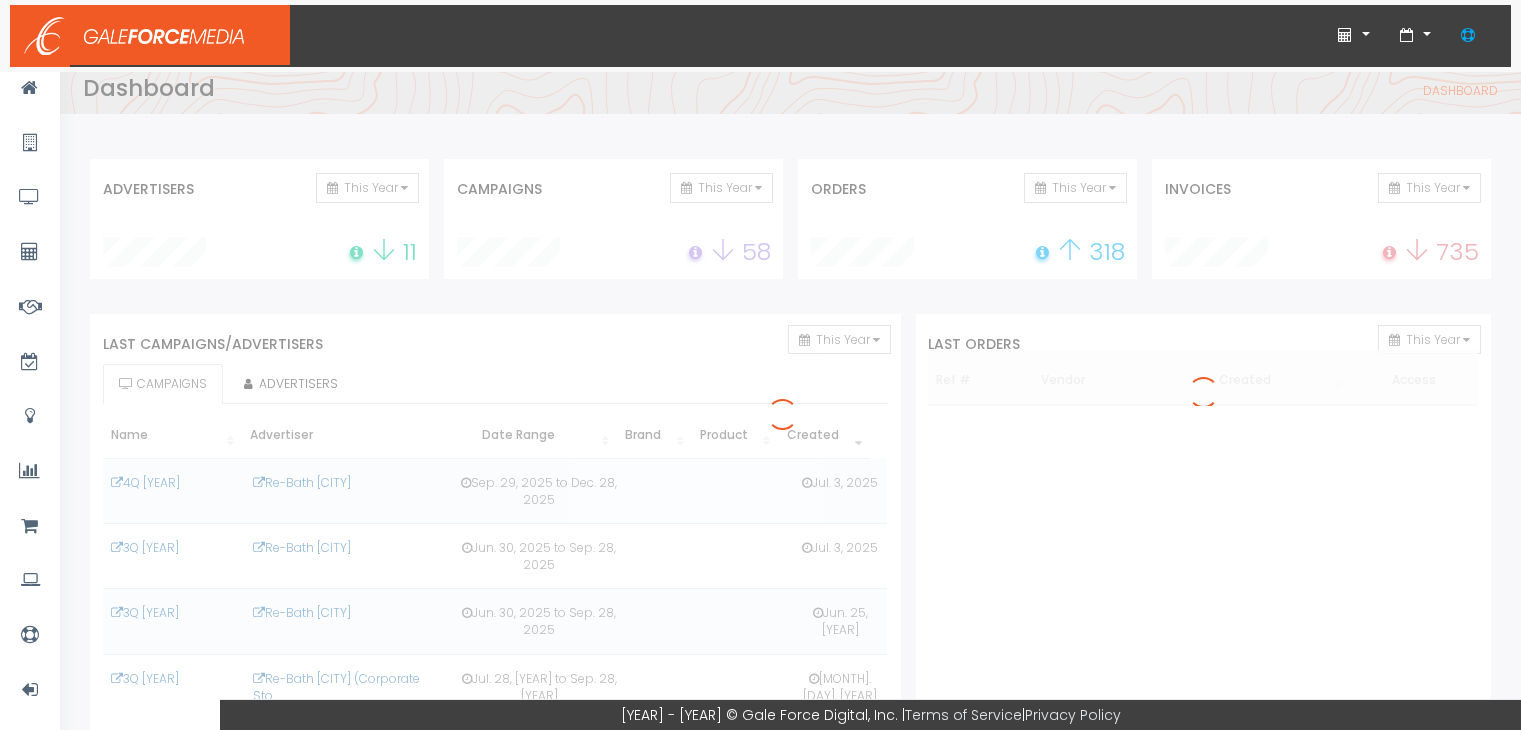 scroll, scrollTop: 0, scrollLeft: 0, axis: both 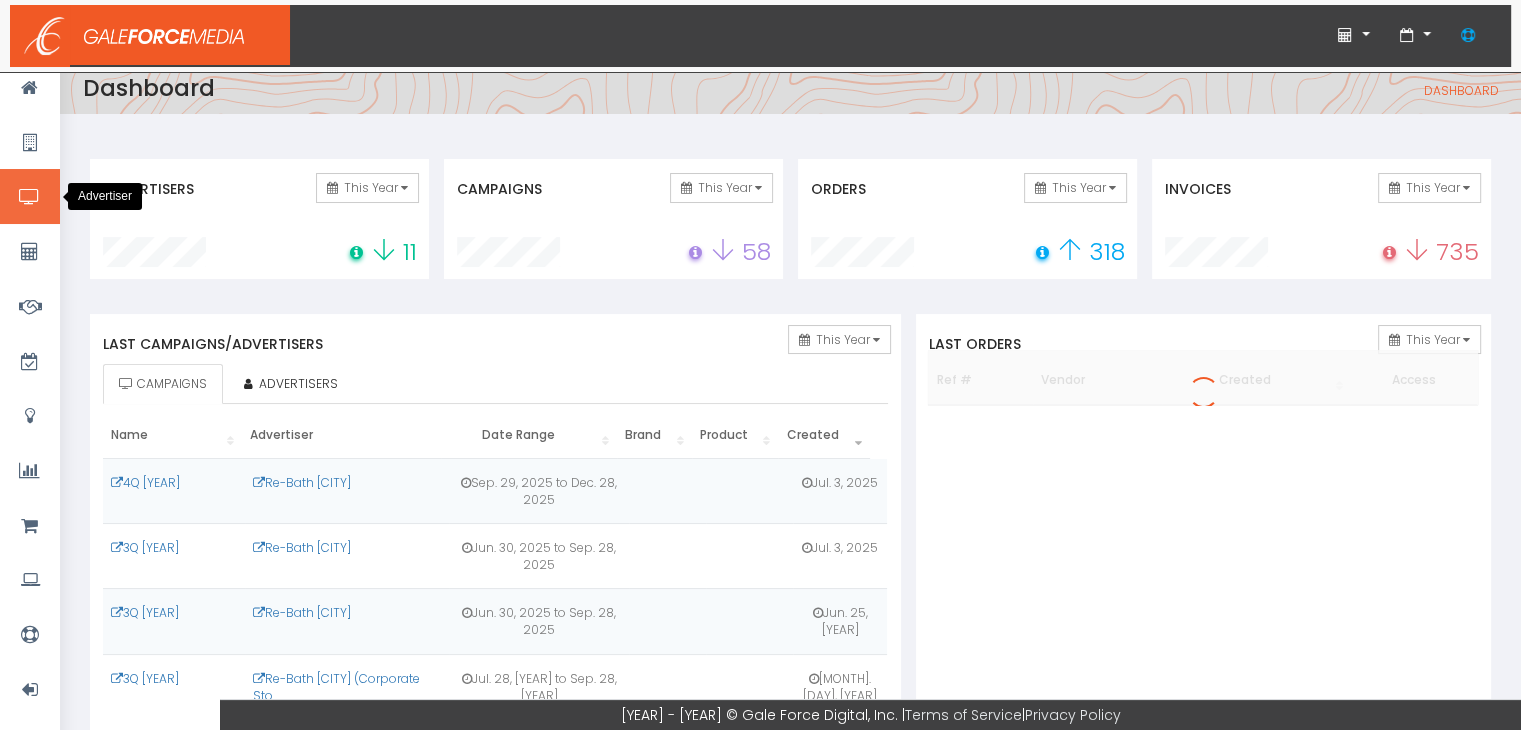 click at bounding box center (29, 197) 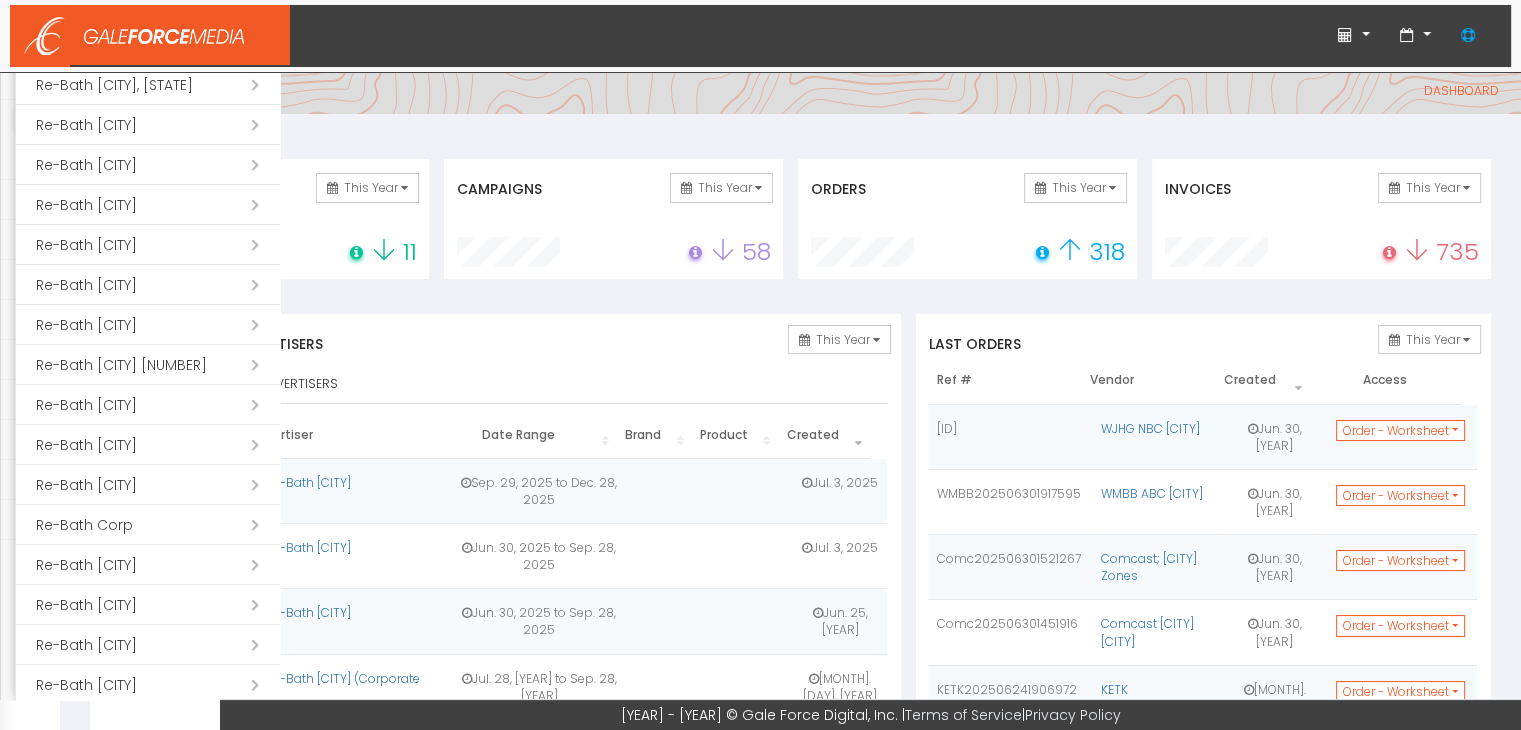 scroll, scrollTop: 706, scrollLeft: 0, axis: vertical 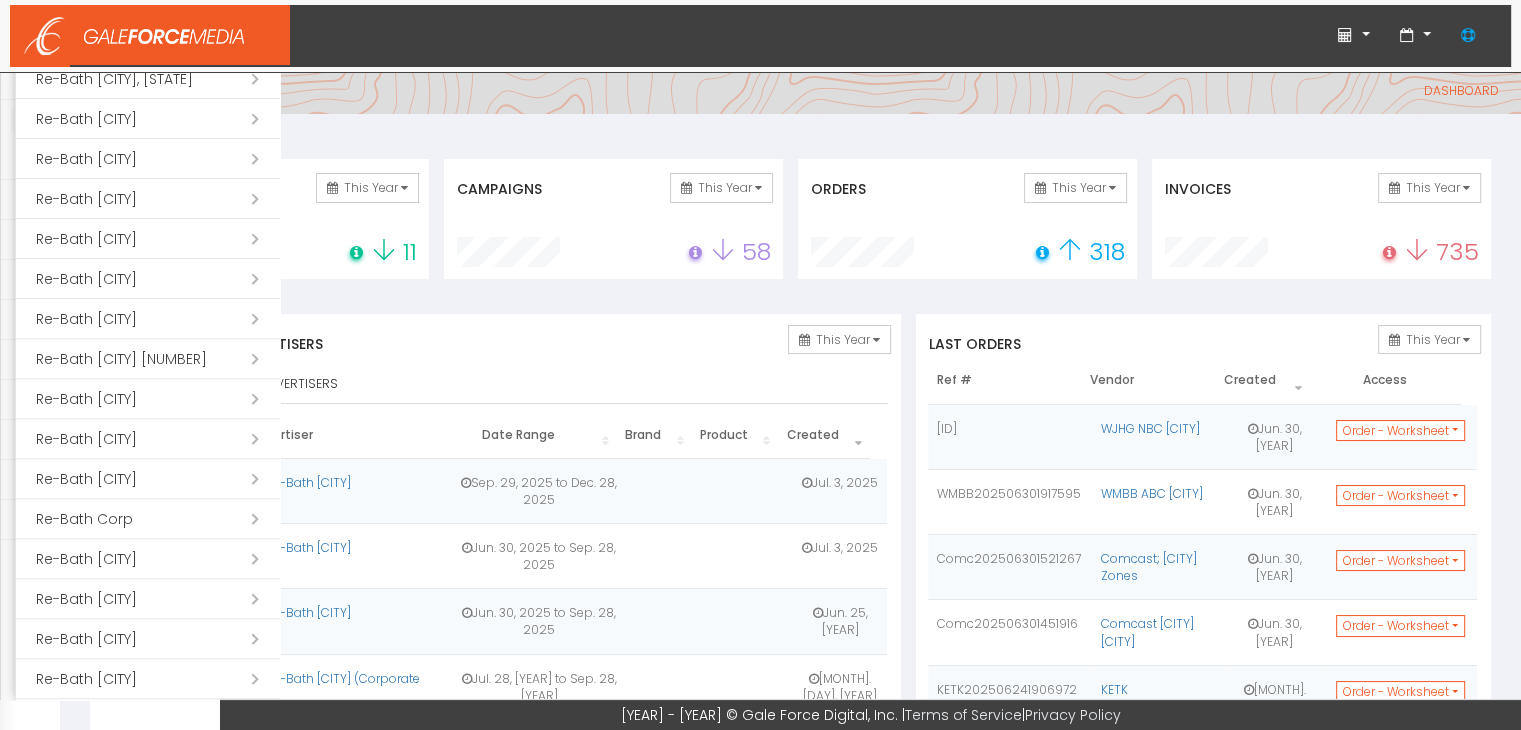 click on "Open submenu (  [COMPANY] [CITY] [NUMBER])" at bounding box center (148, 479) 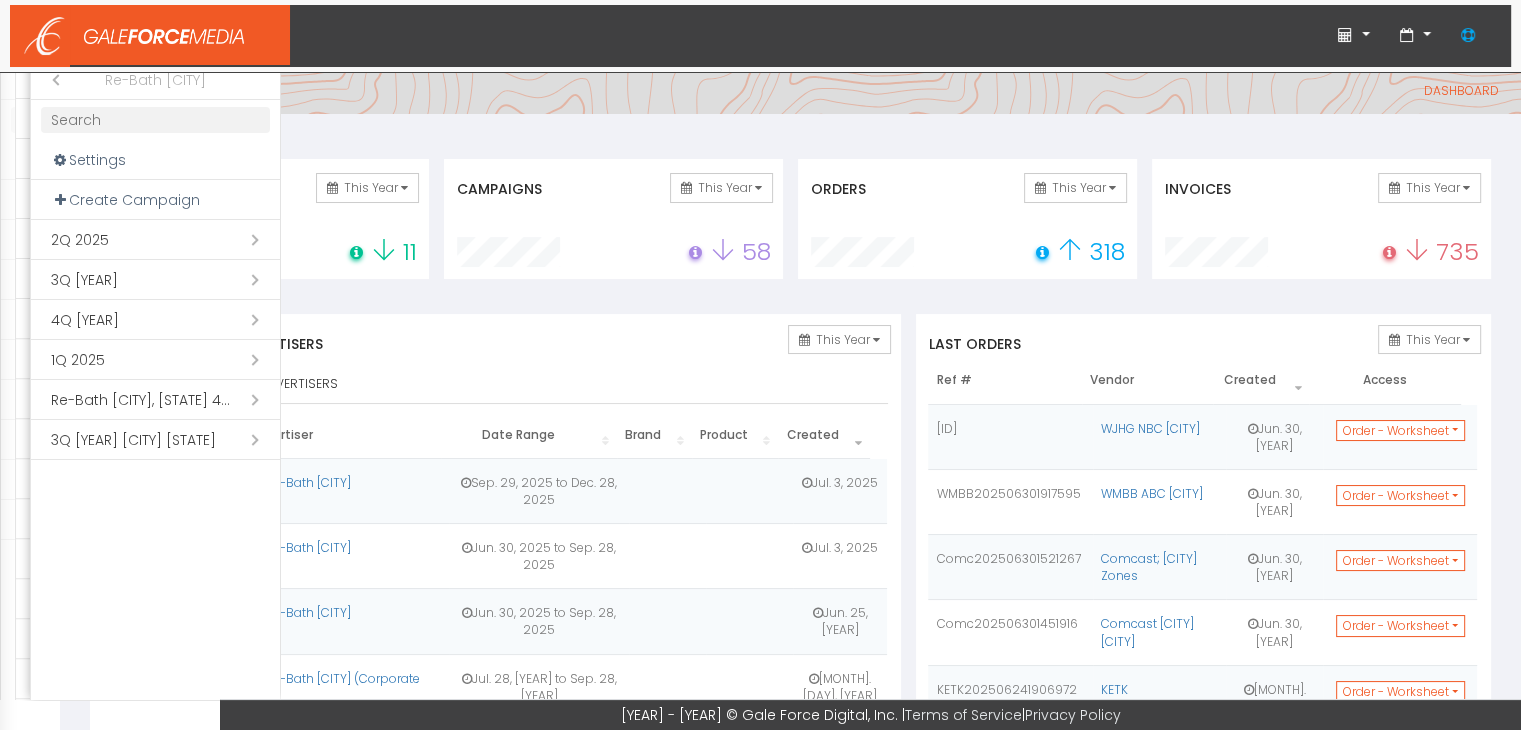 click on "Open submenu (   3Q 2025)" at bounding box center (155, 280) 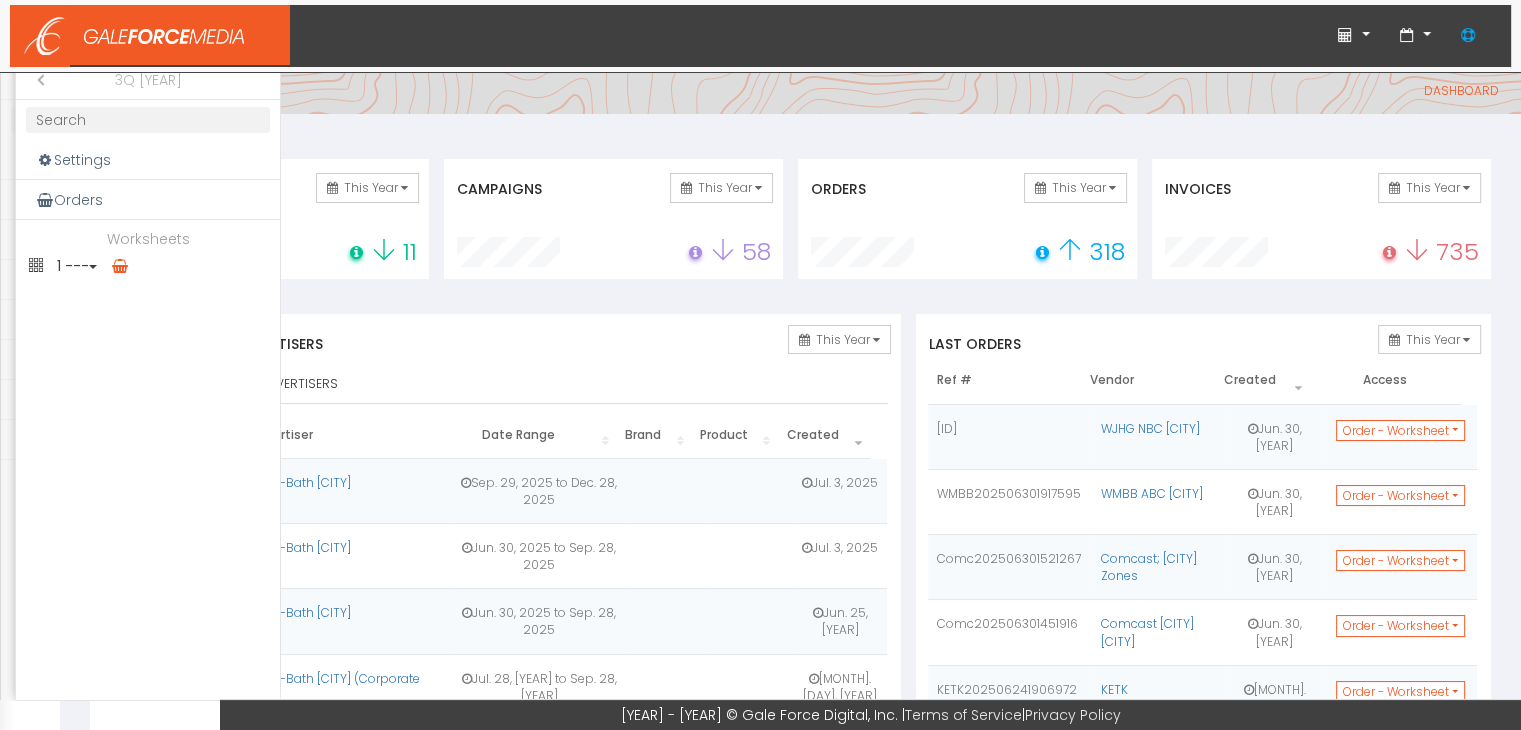 click at bounding box center (36, 265) 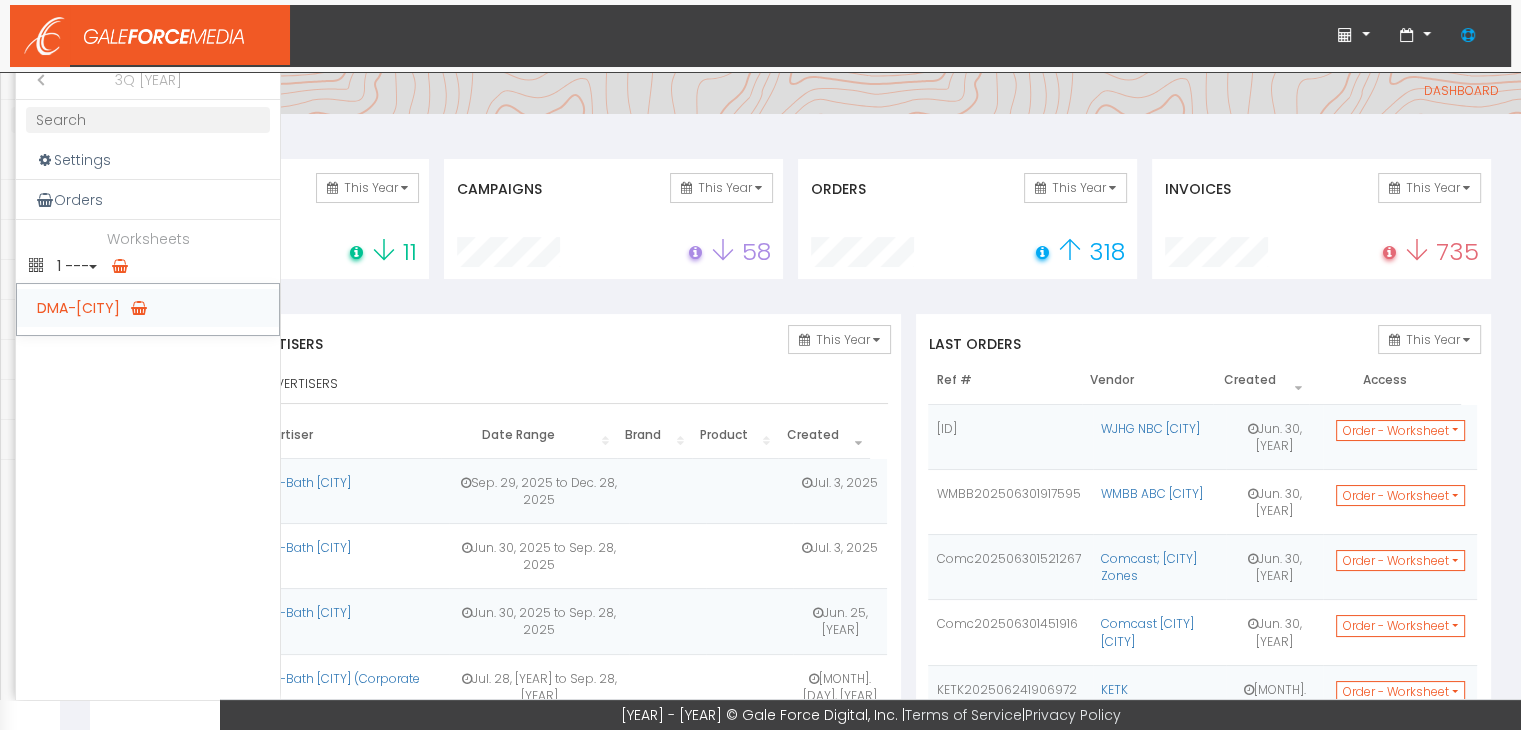 click on "DMA-Columbus, OH" at bounding box center [148, 308] 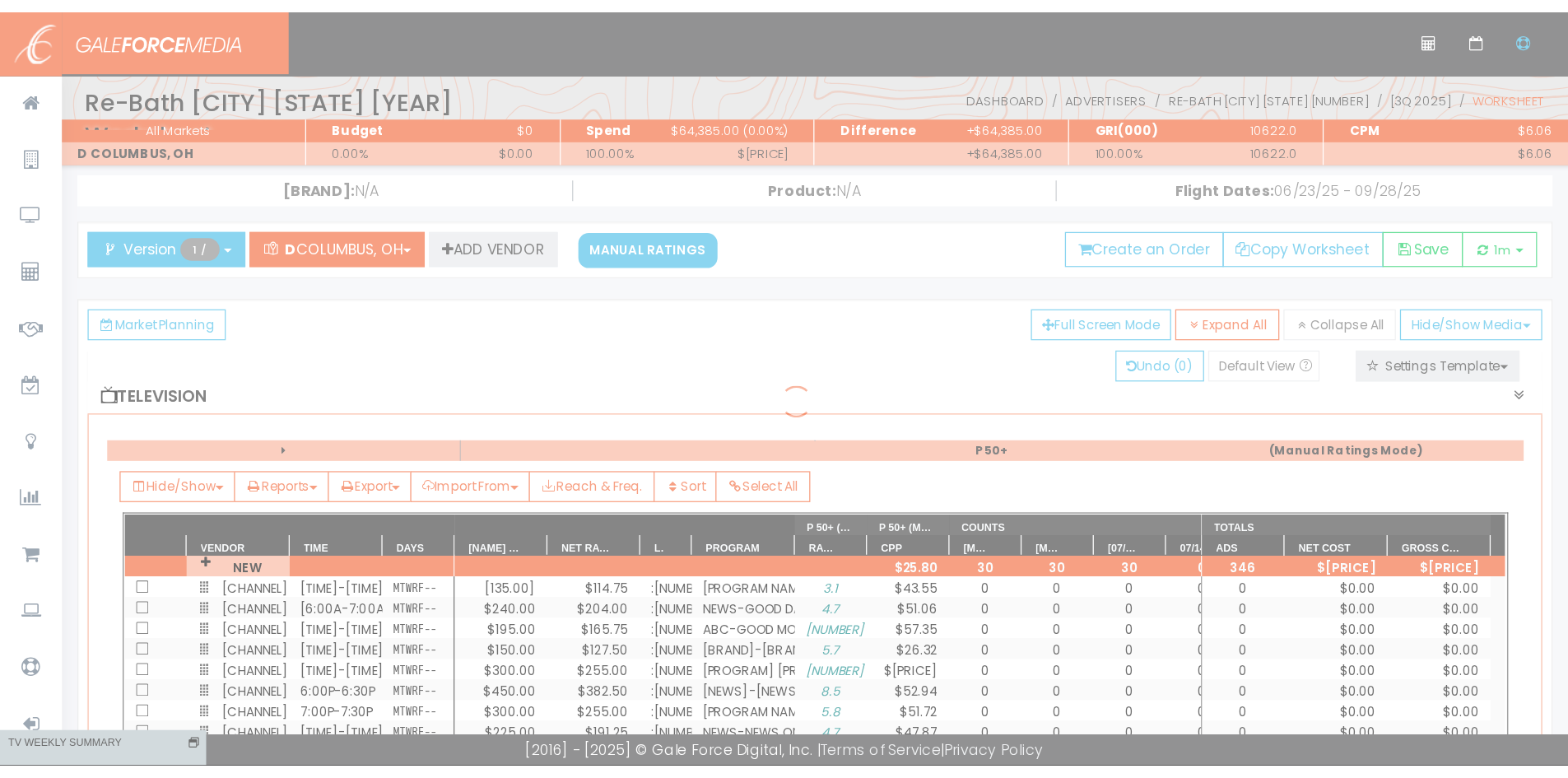 scroll, scrollTop: 0, scrollLeft: 0, axis: both 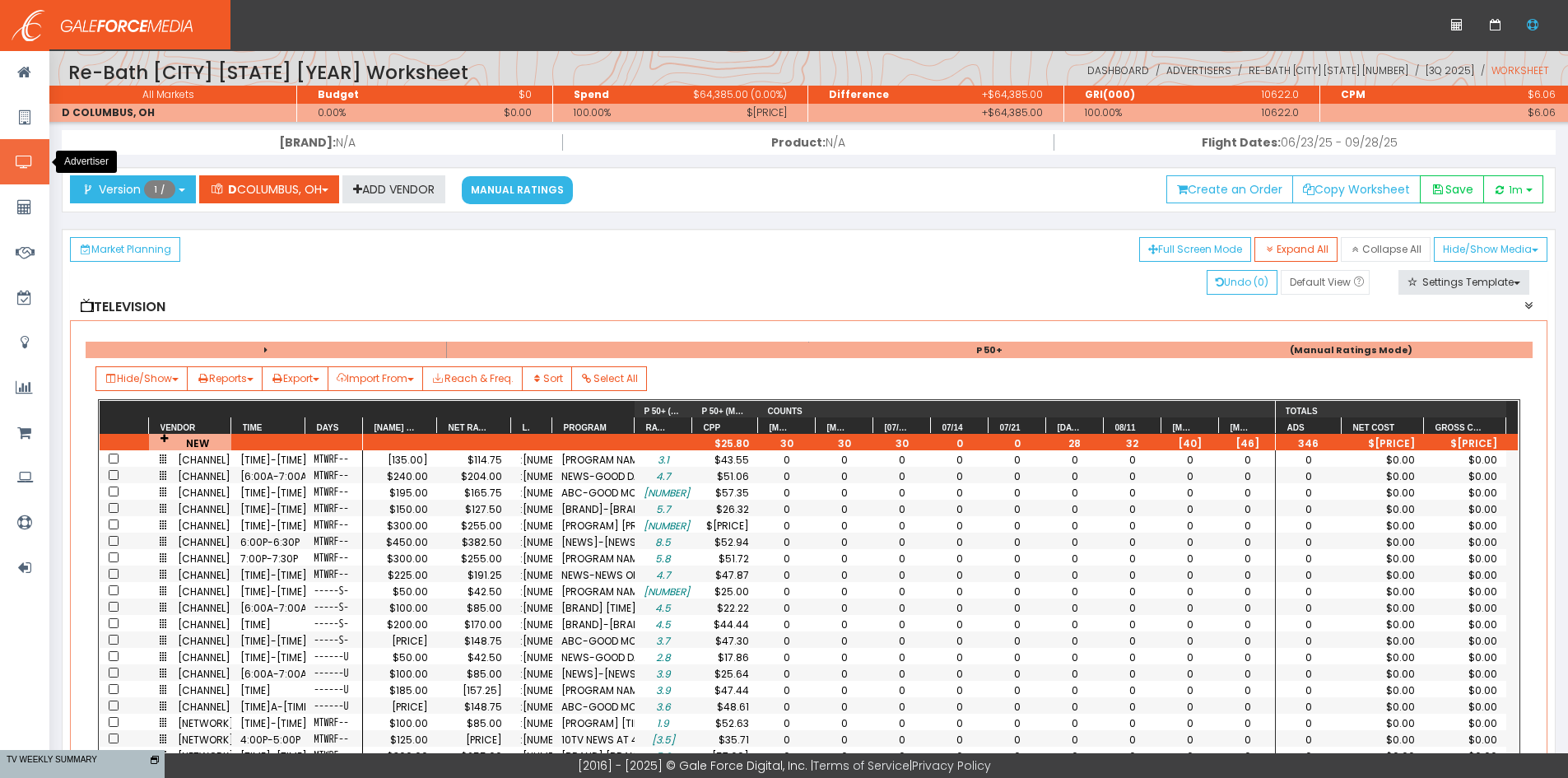 click at bounding box center (24, 162) 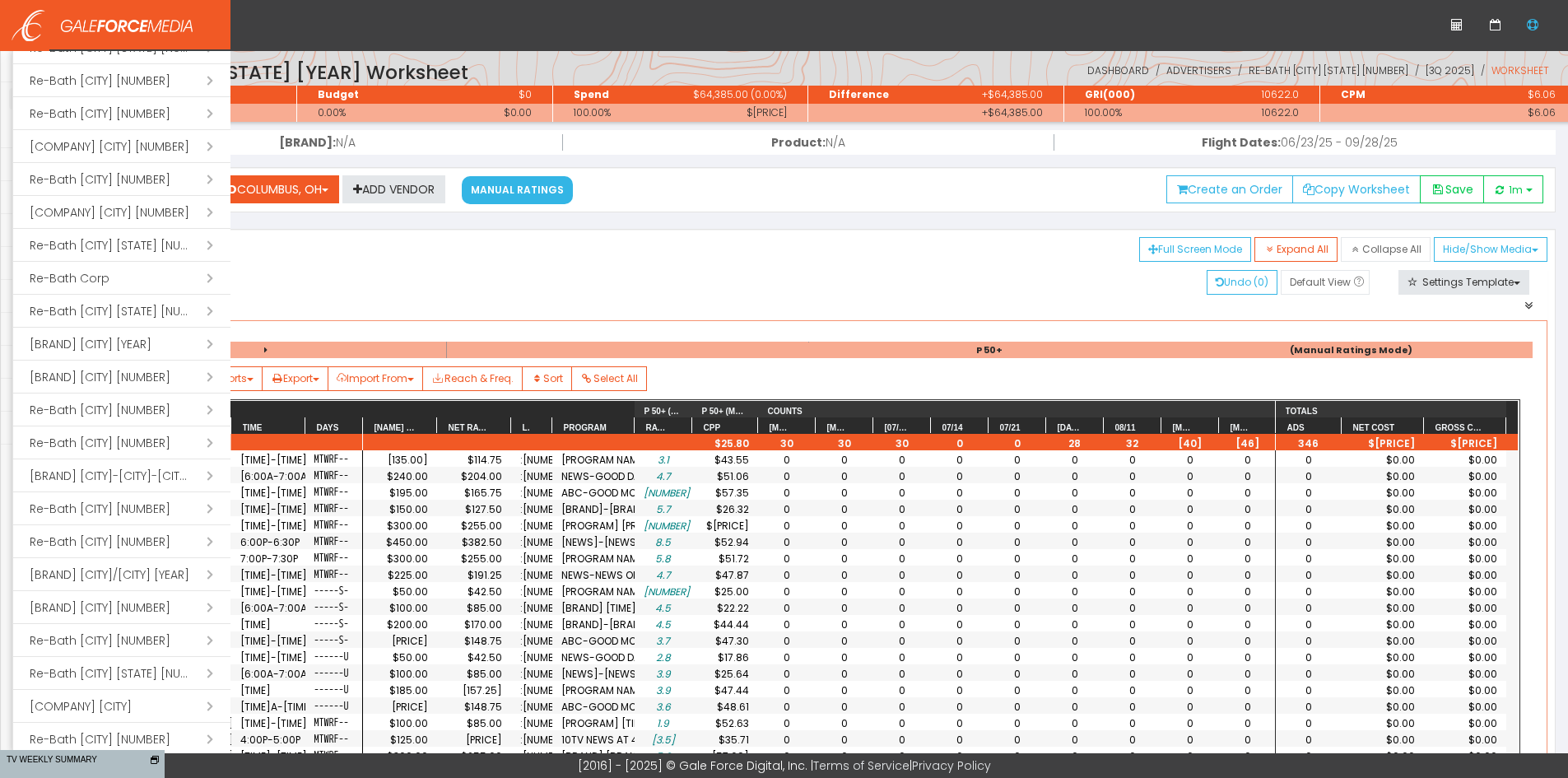 scroll, scrollTop: 741, scrollLeft: 0, axis: vertical 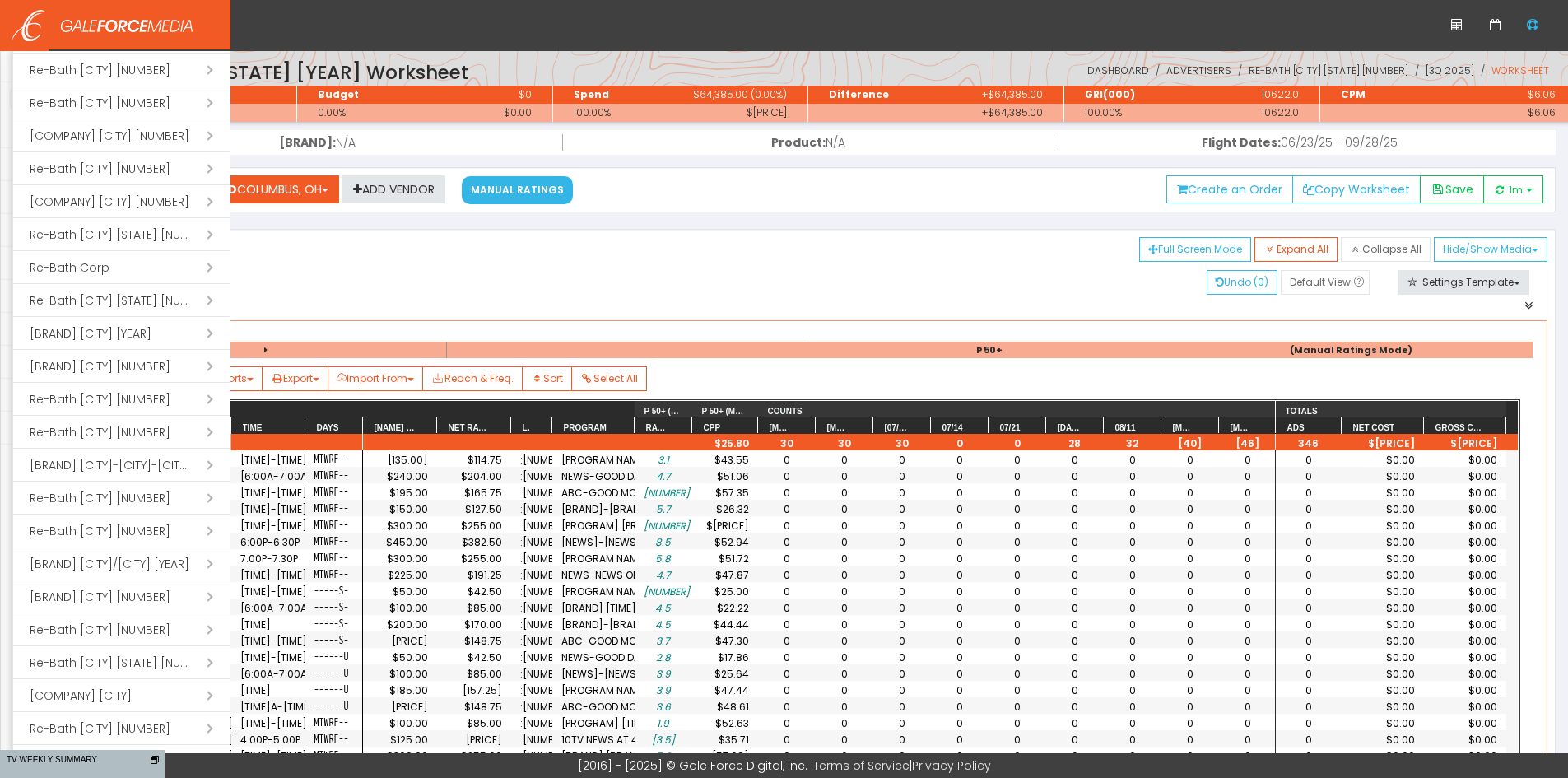 click on "Open submenu (  Re-Bath [CITY]-[CITY]-[CITY] [NUMBER])" at bounding box center [122, 465] 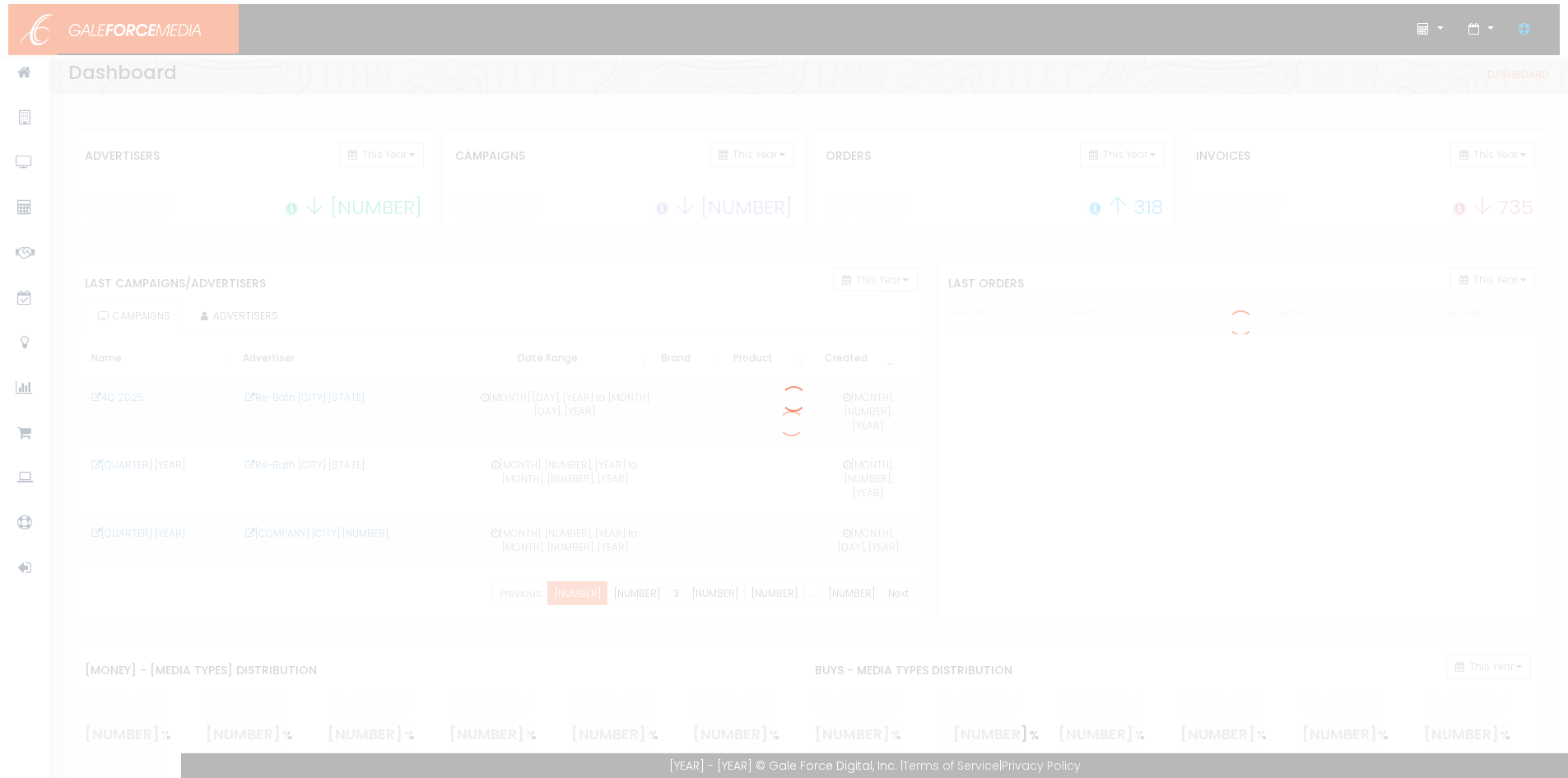scroll, scrollTop: 0, scrollLeft: 0, axis: both 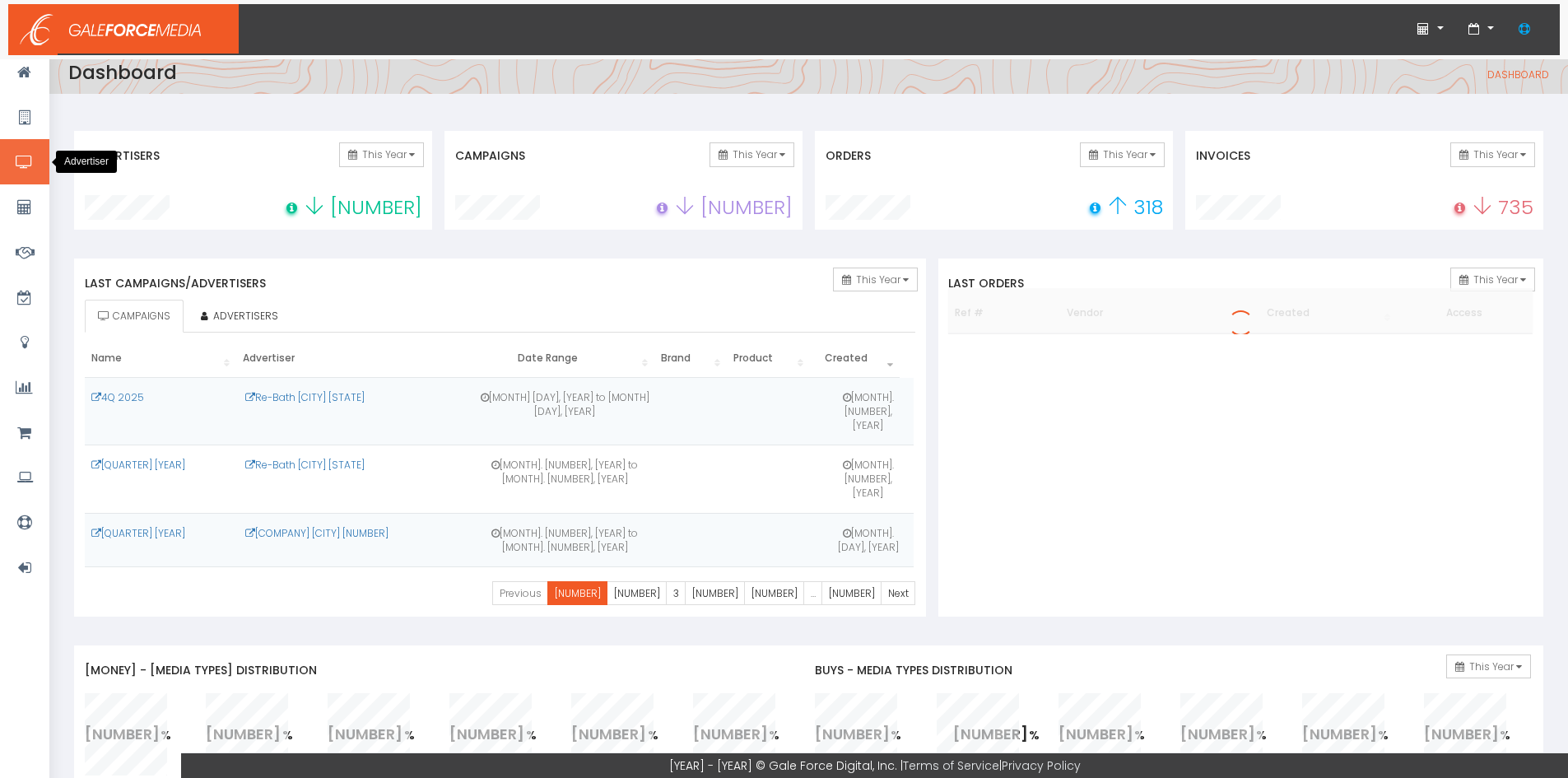 click at bounding box center (24, 162) 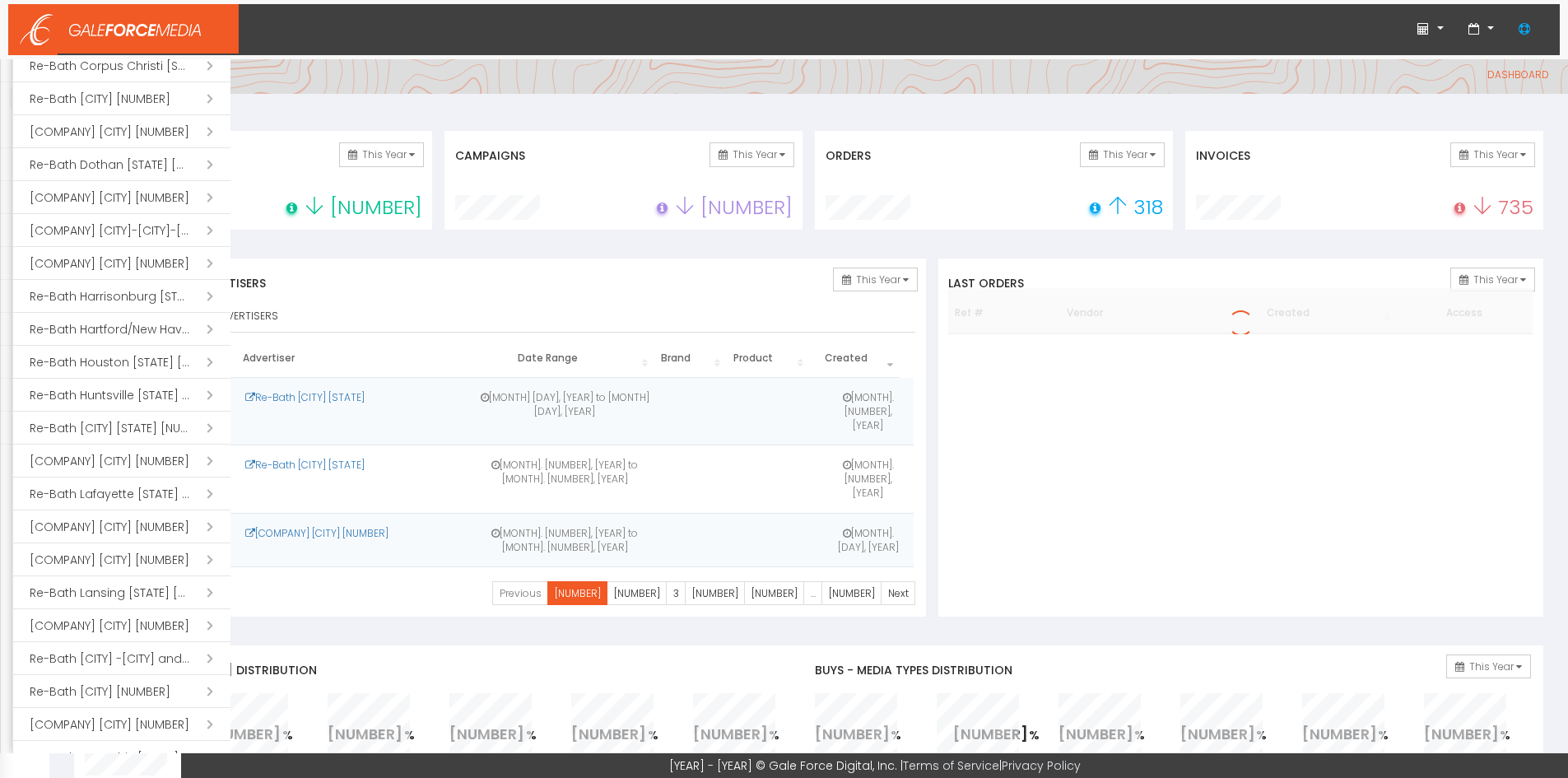 scroll, scrollTop: 987, scrollLeft: 0, axis: vertical 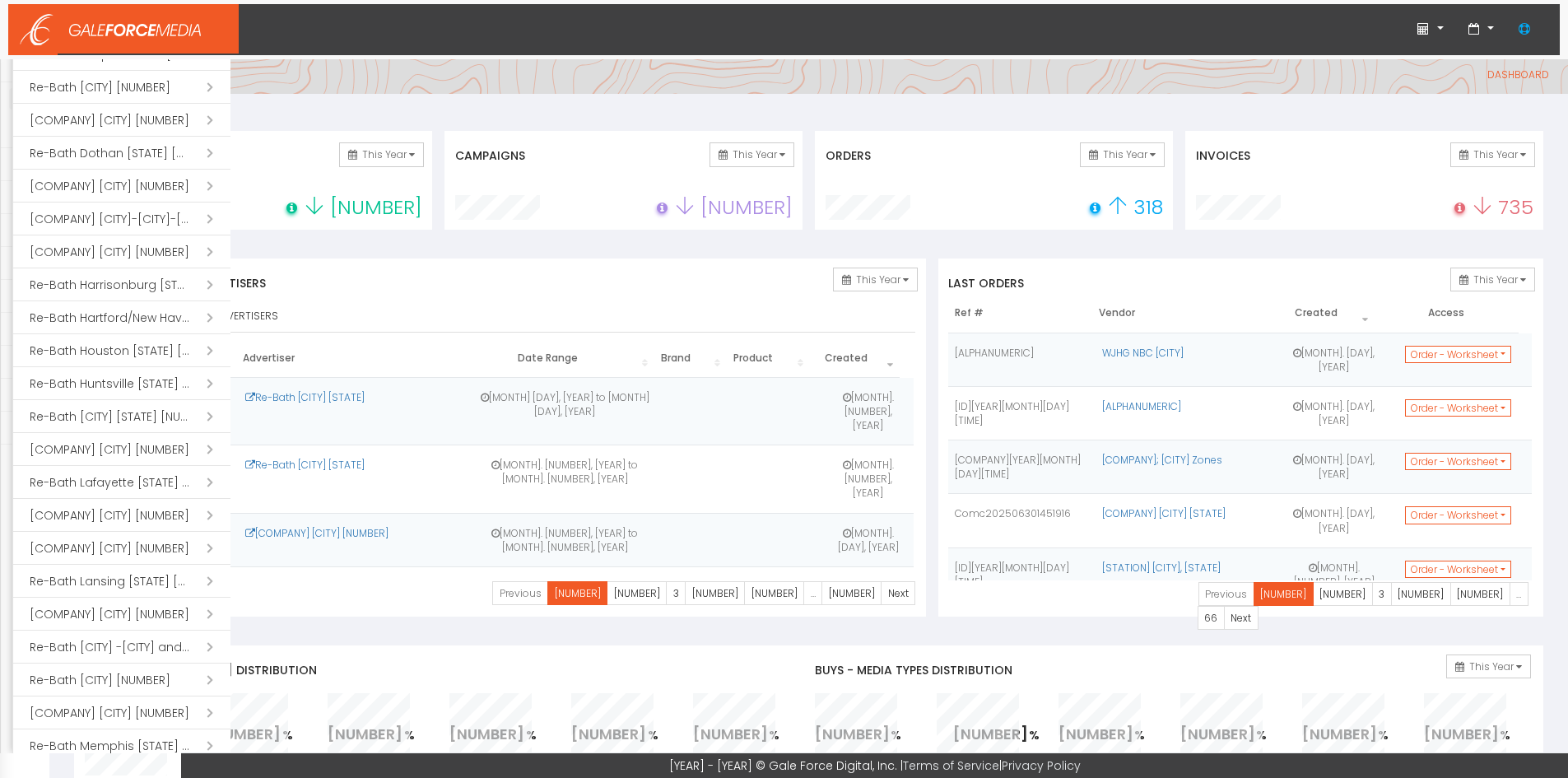 click on "Open submenu (  [COMPANY] [CITY] [NUMBER])" at bounding box center [122, 581] 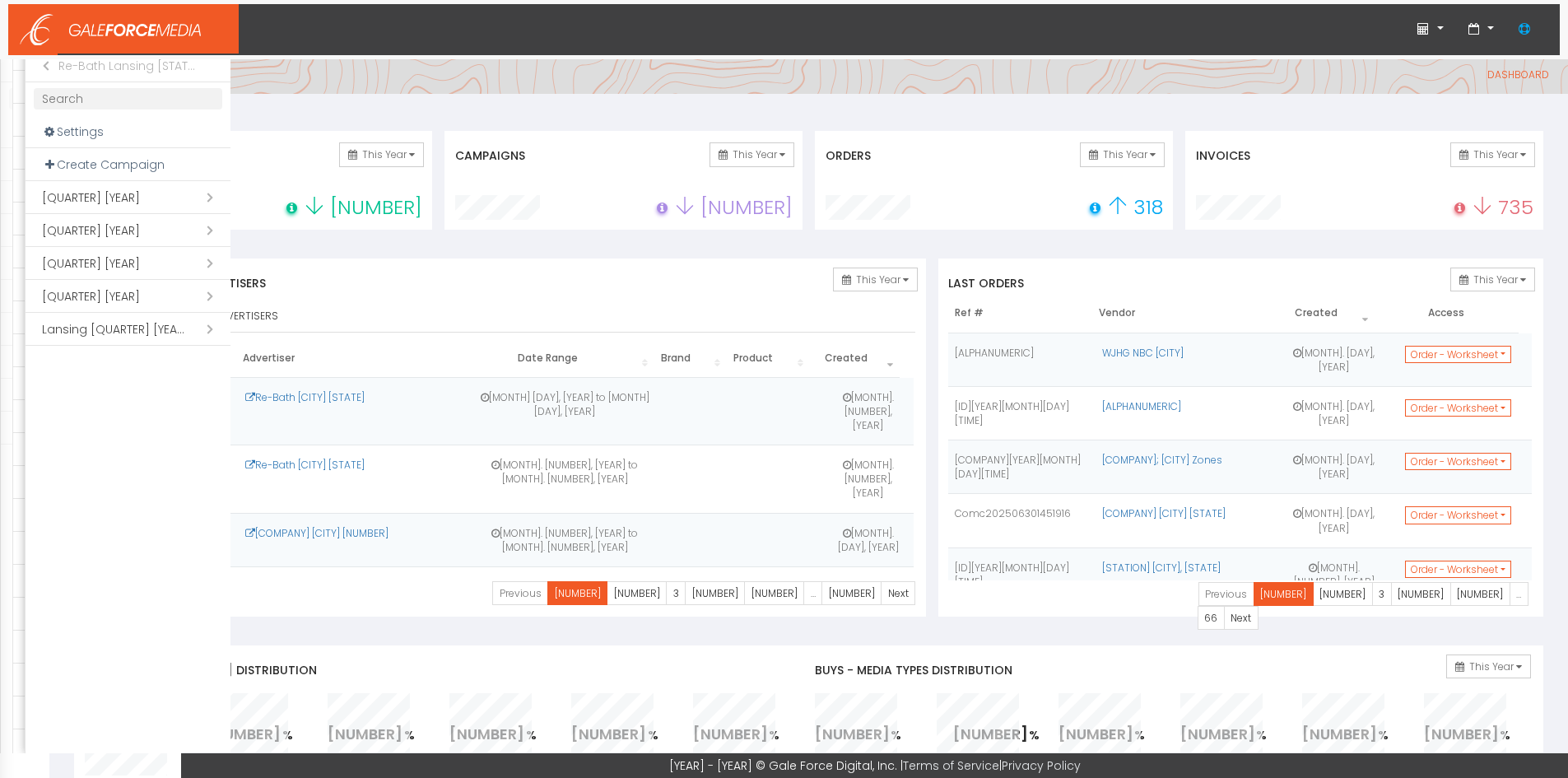 click on "Open submenu (   Q3 2025)" at bounding box center [128, 198] 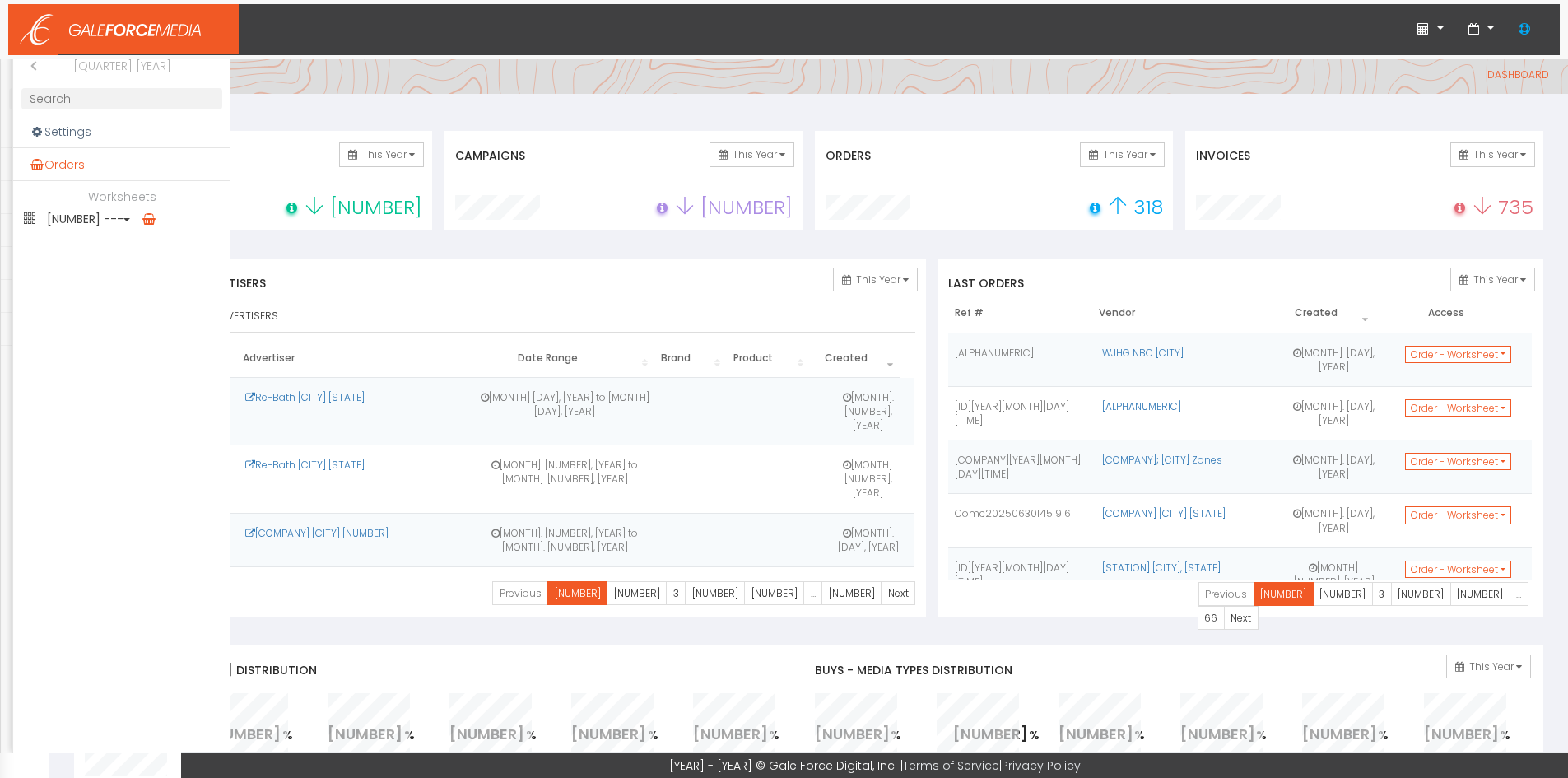click on "Orders" at bounding box center [122, 165] 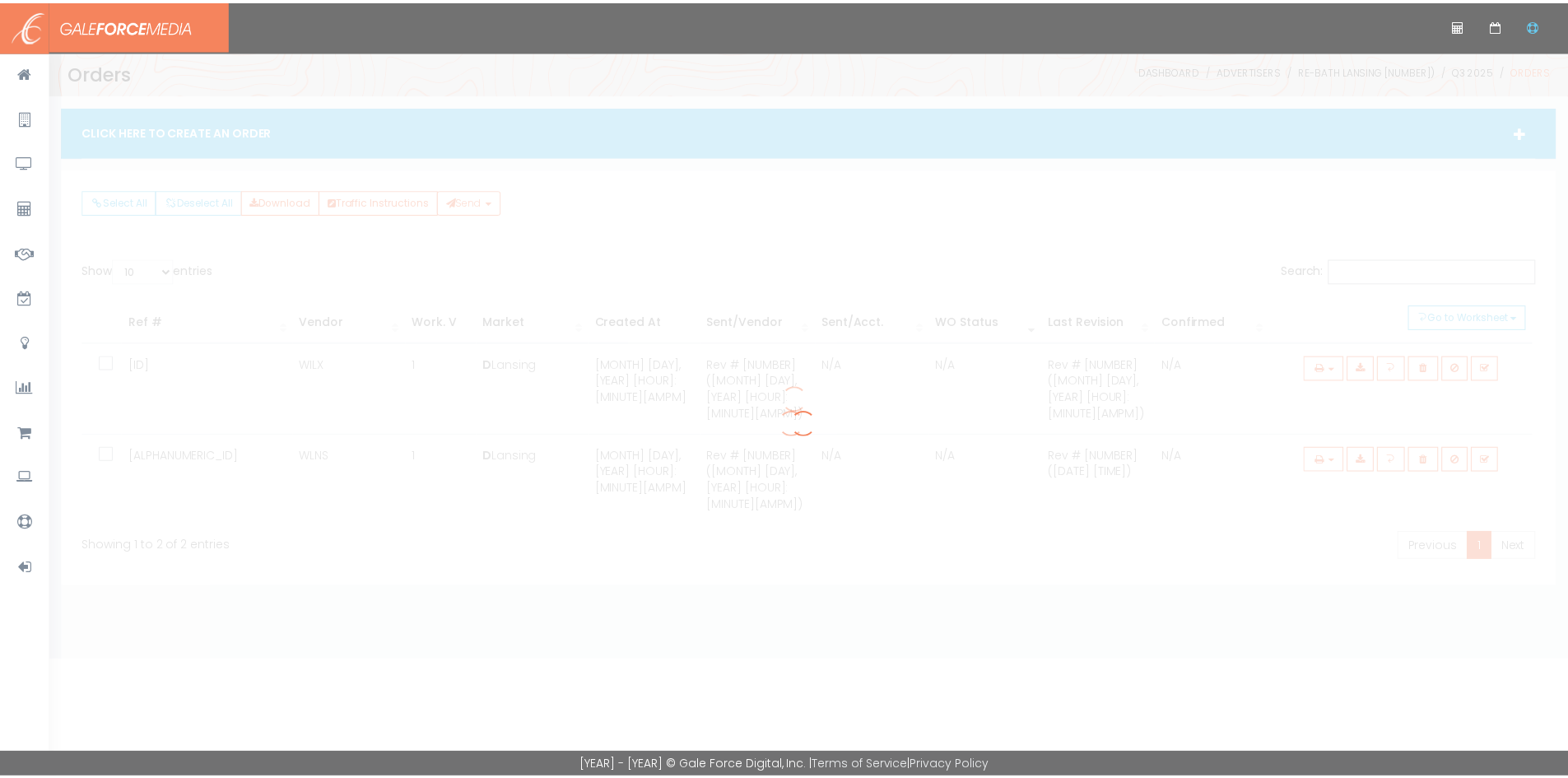 scroll, scrollTop: 0, scrollLeft: 0, axis: both 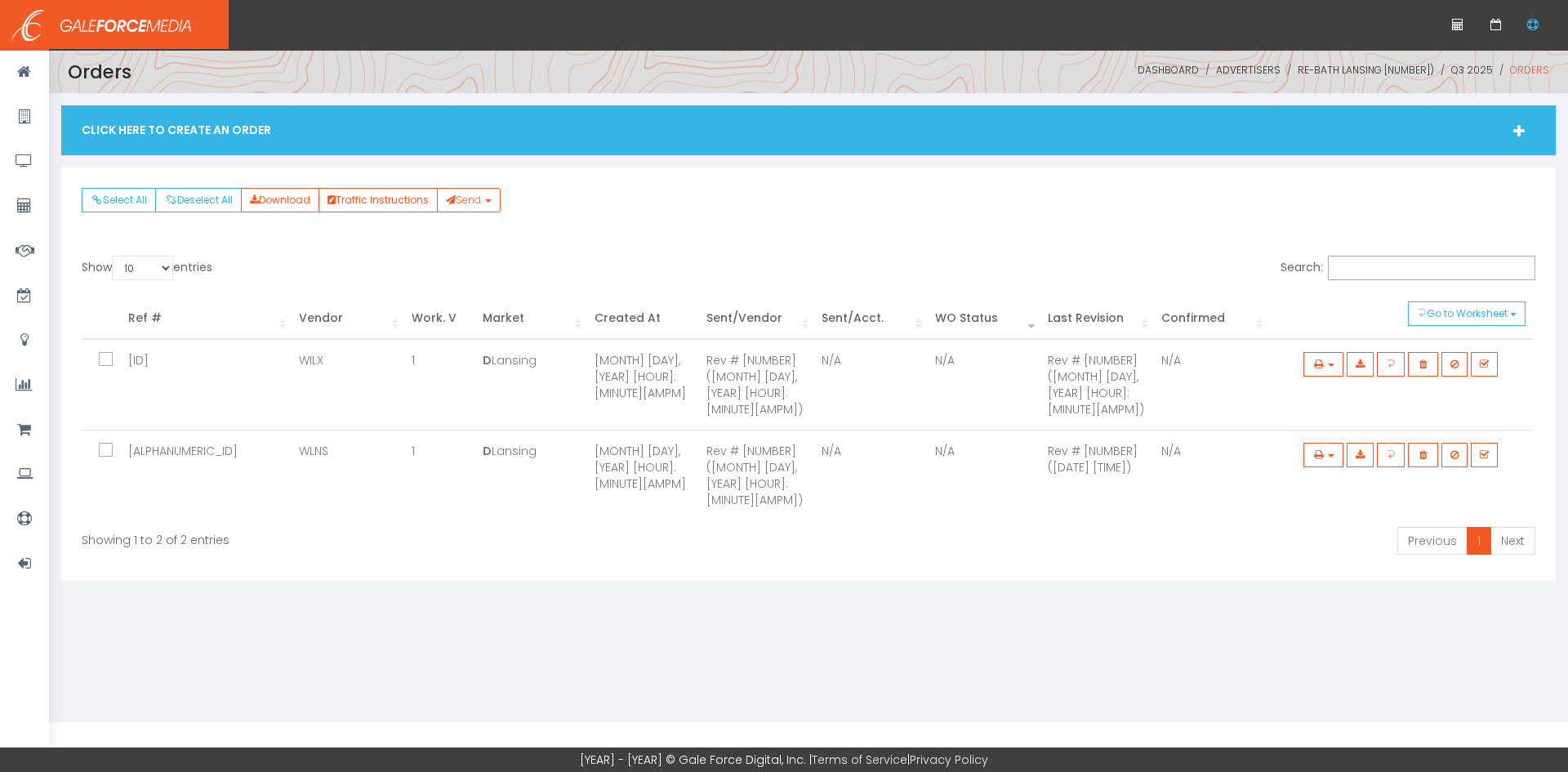 click at bounding box center [115, 360] 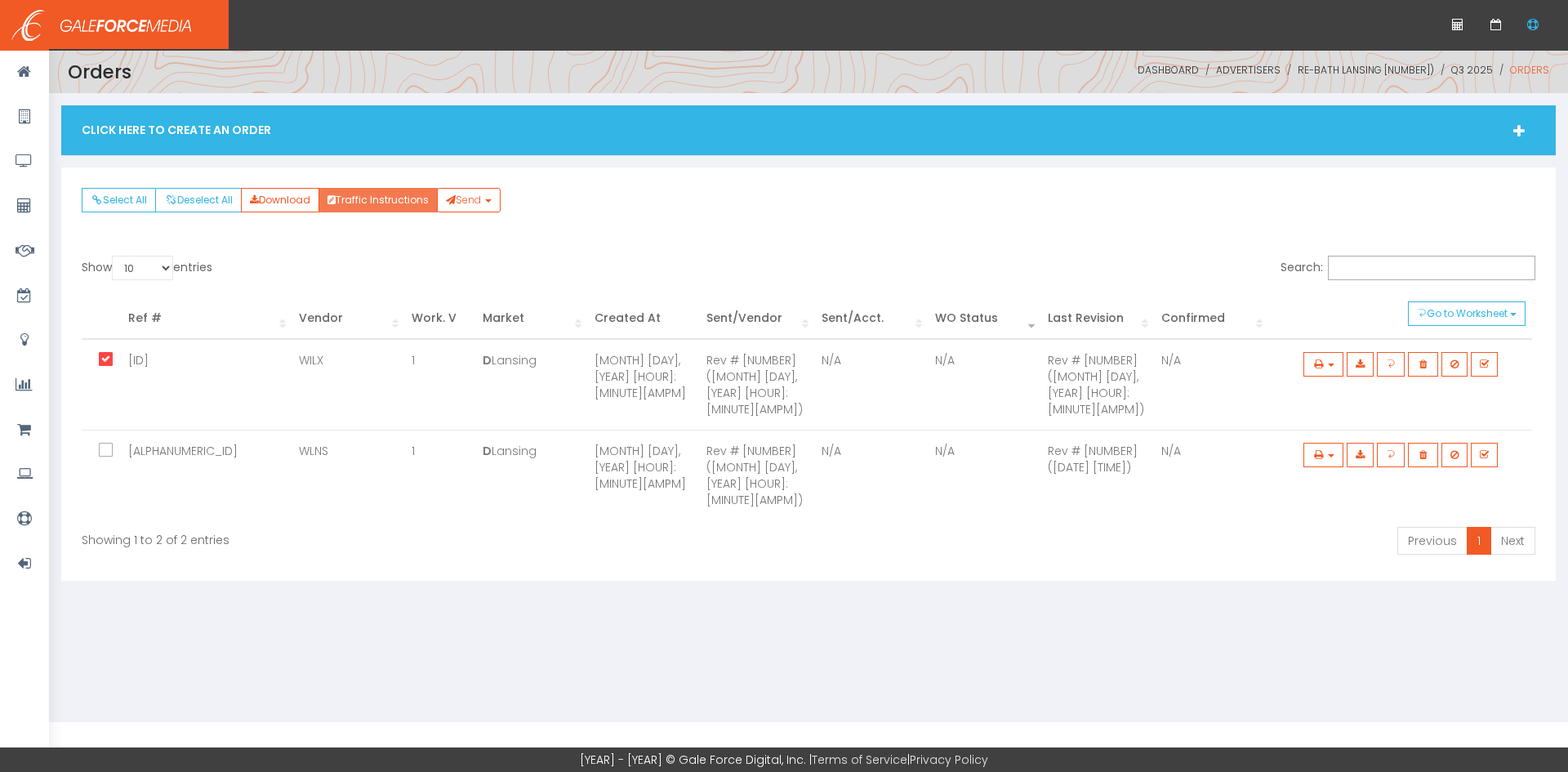 click on "Traffic Instructions" at bounding box center (378, 200) 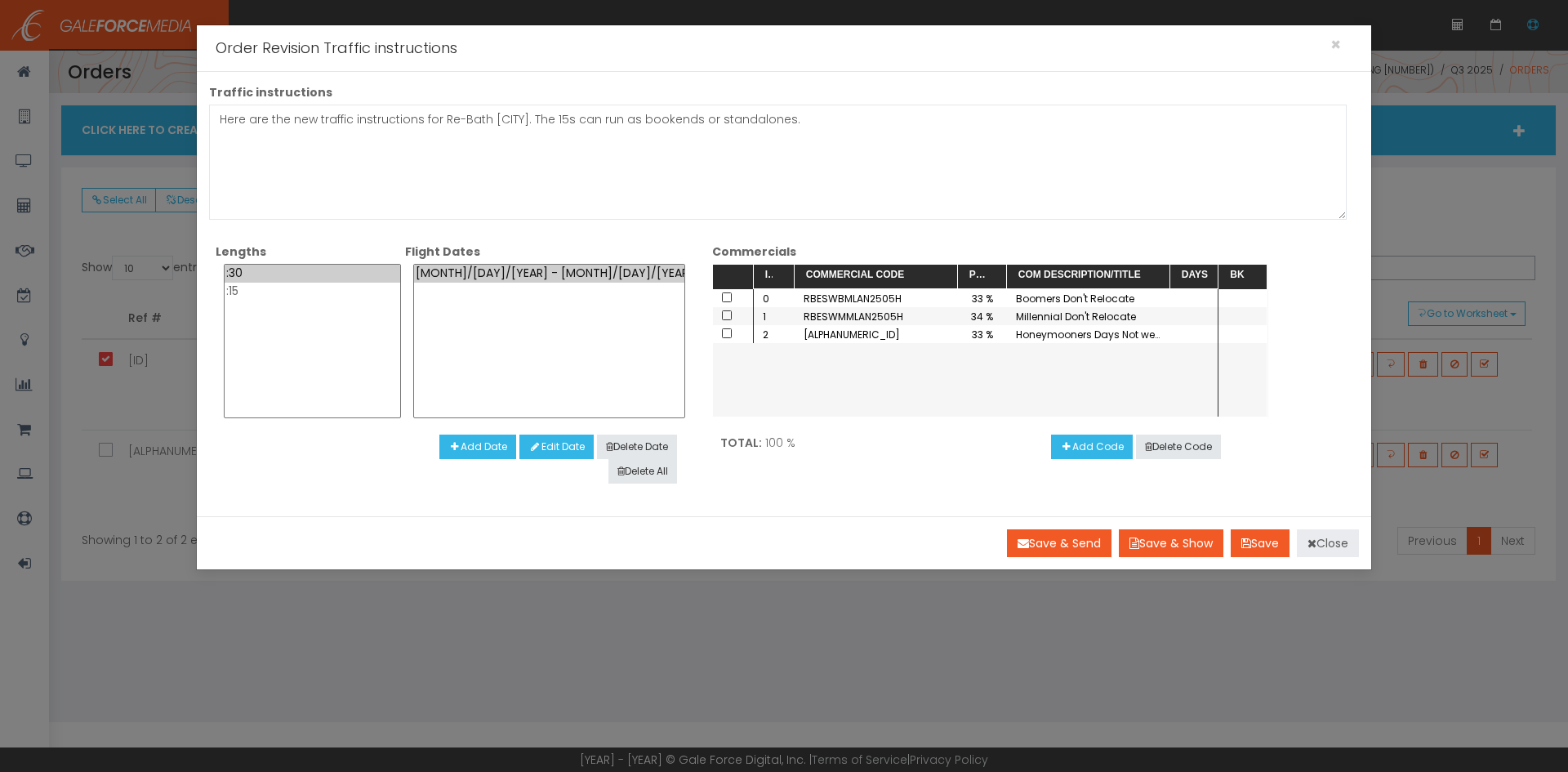 click on "Close" at bounding box center [1328, 543] 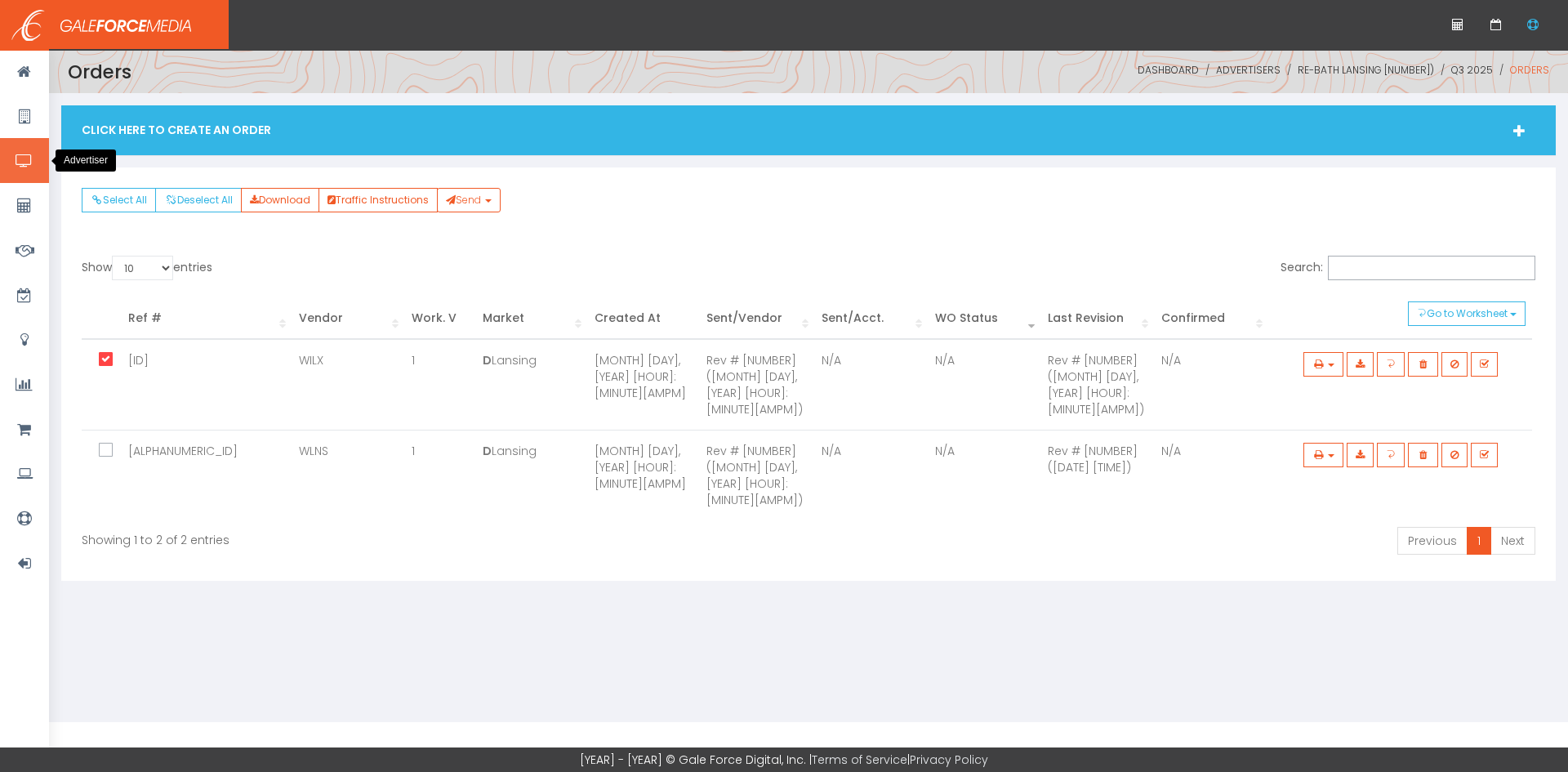 click at bounding box center [24, 161] 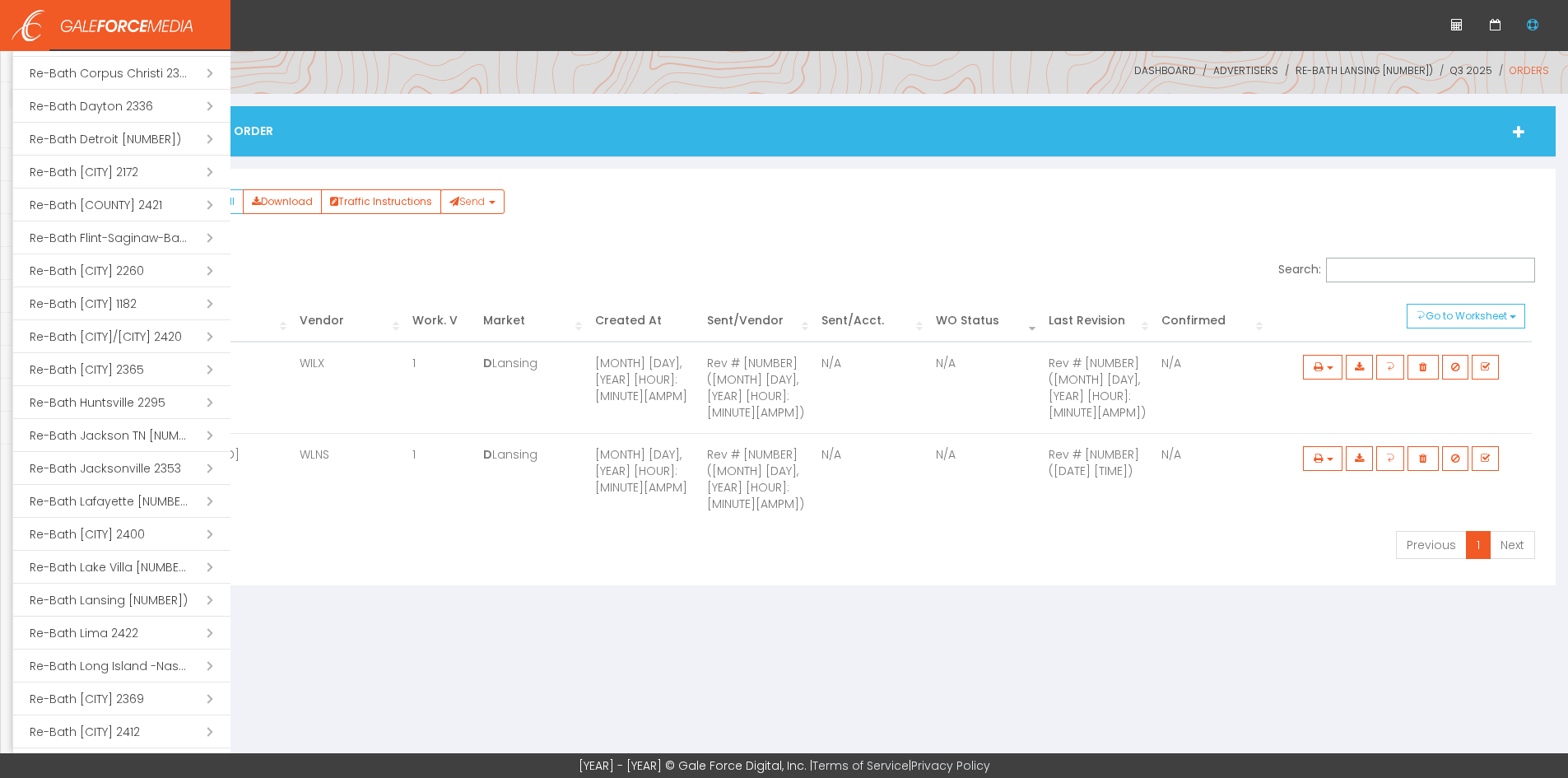 scroll, scrollTop: 1009, scrollLeft: 0, axis: vertical 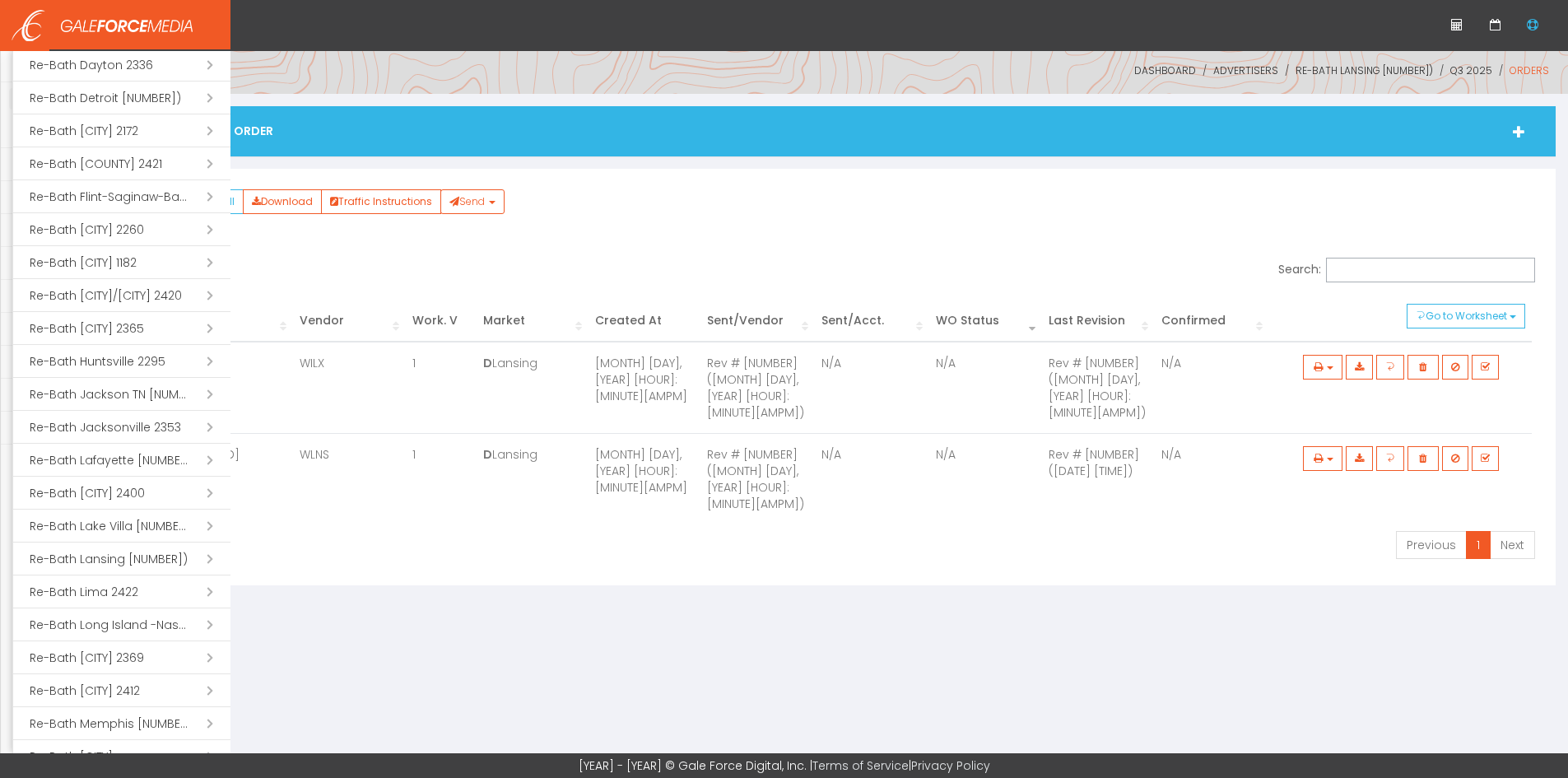 click on "Open submenu (  [COMPANY] [CITY] [NUMBER])" at bounding box center [122, 559] 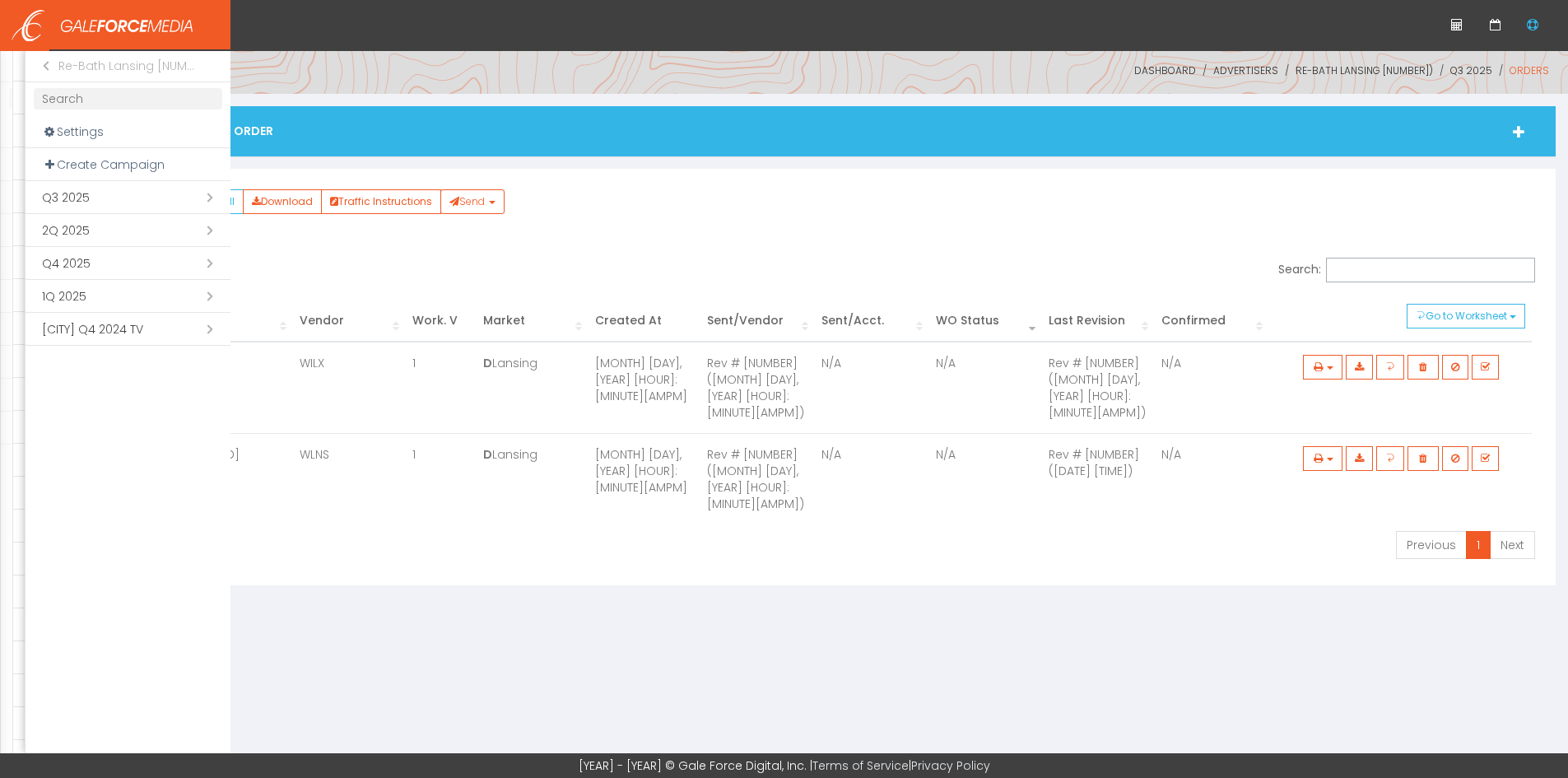 click on "Open submenu (   2Q 2025)" at bounding box center [128, 231] 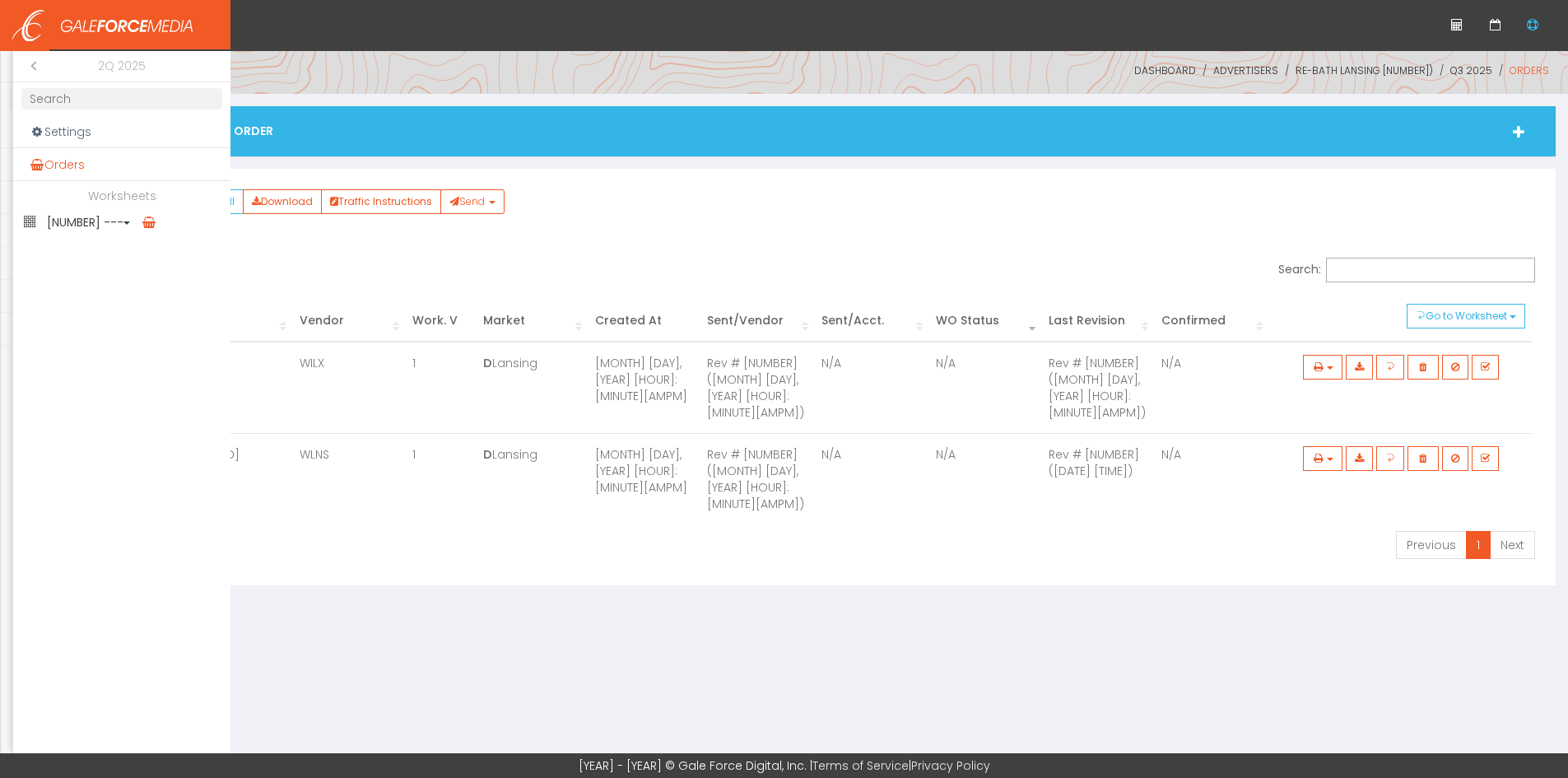 click on "Orders" at bounding box center [122, 165] 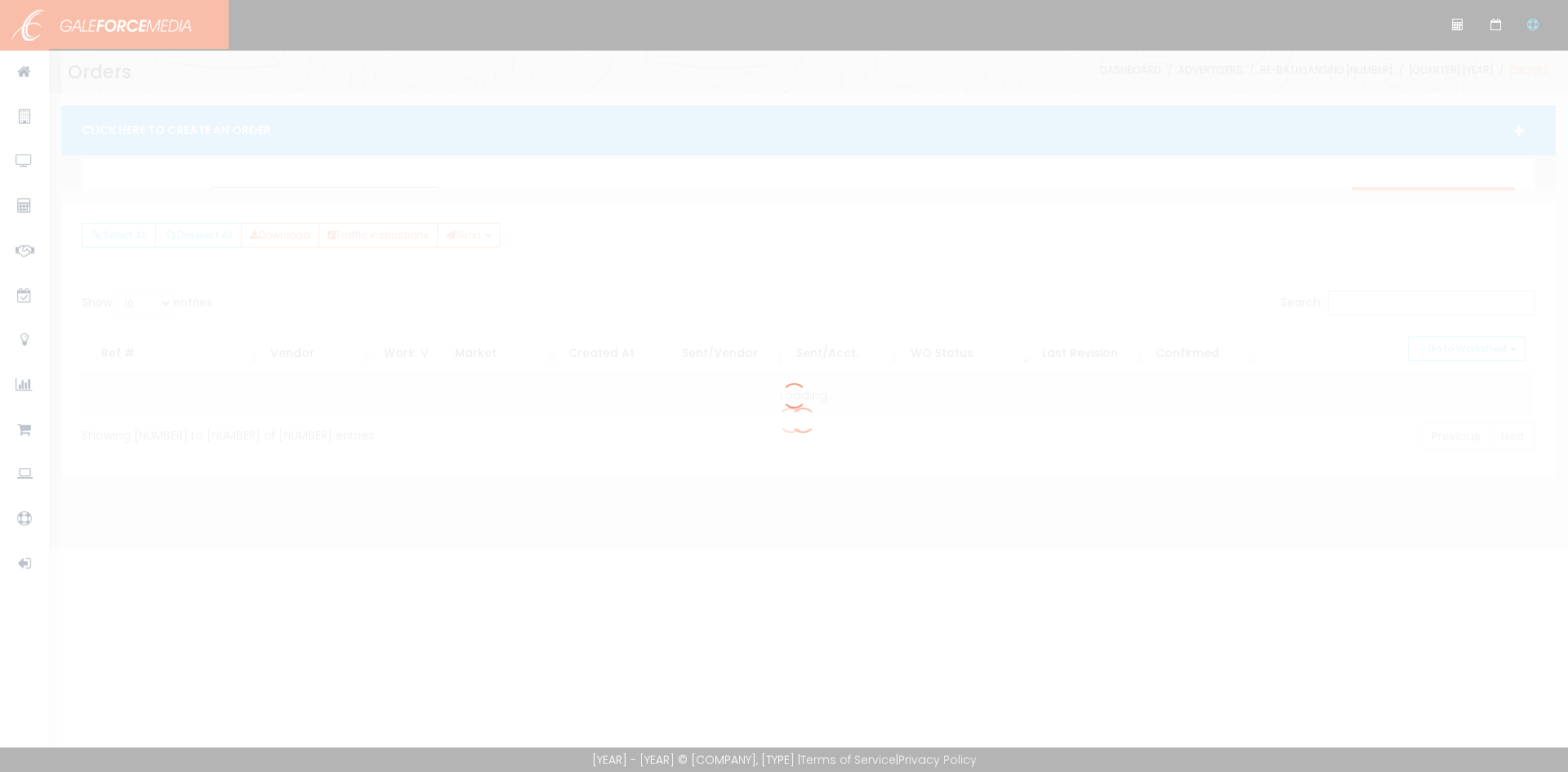 scroll, scrollTop: 0, scrollLeft: 0, axis: both 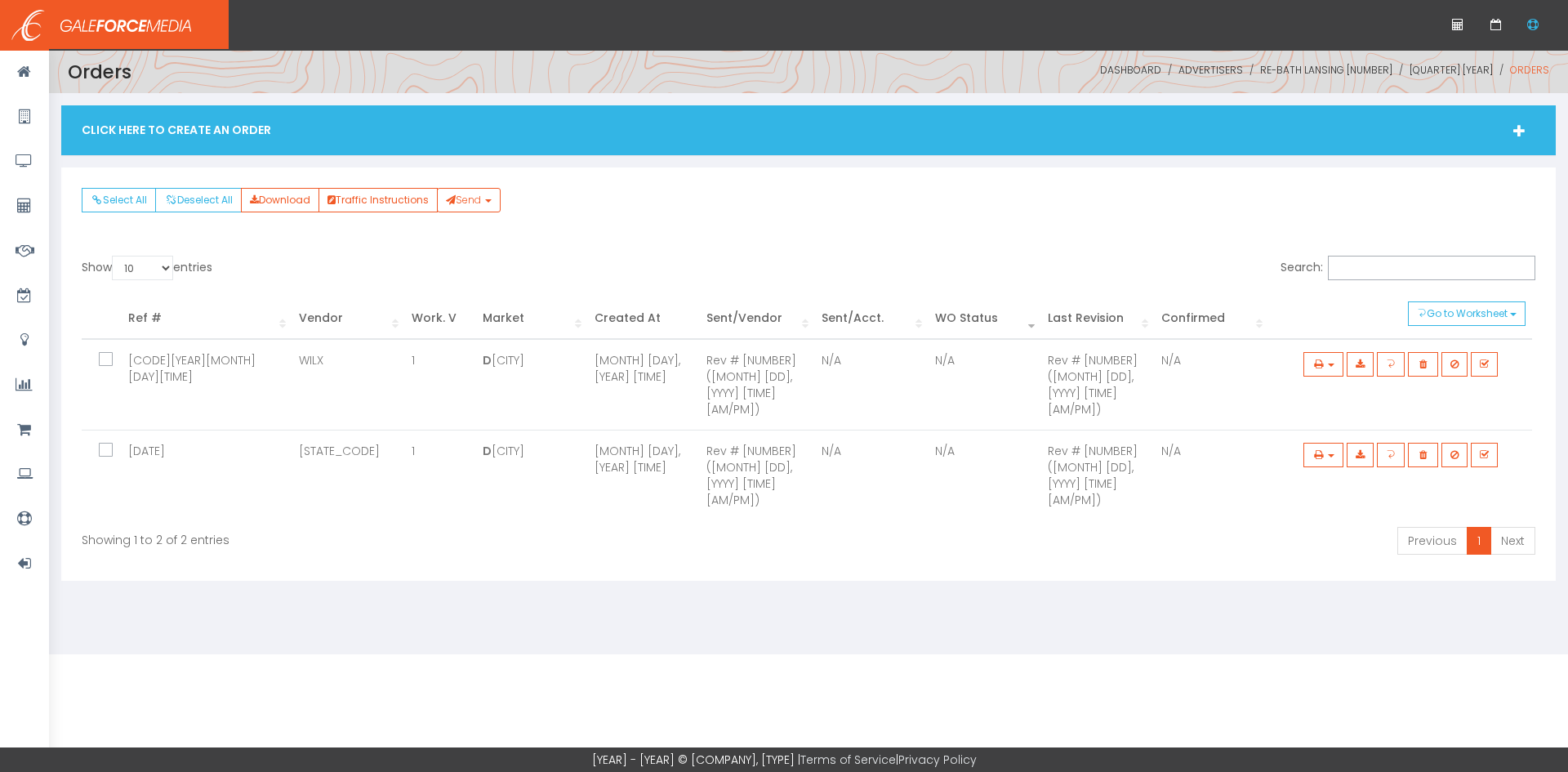 click at bounding box center [115, 360] 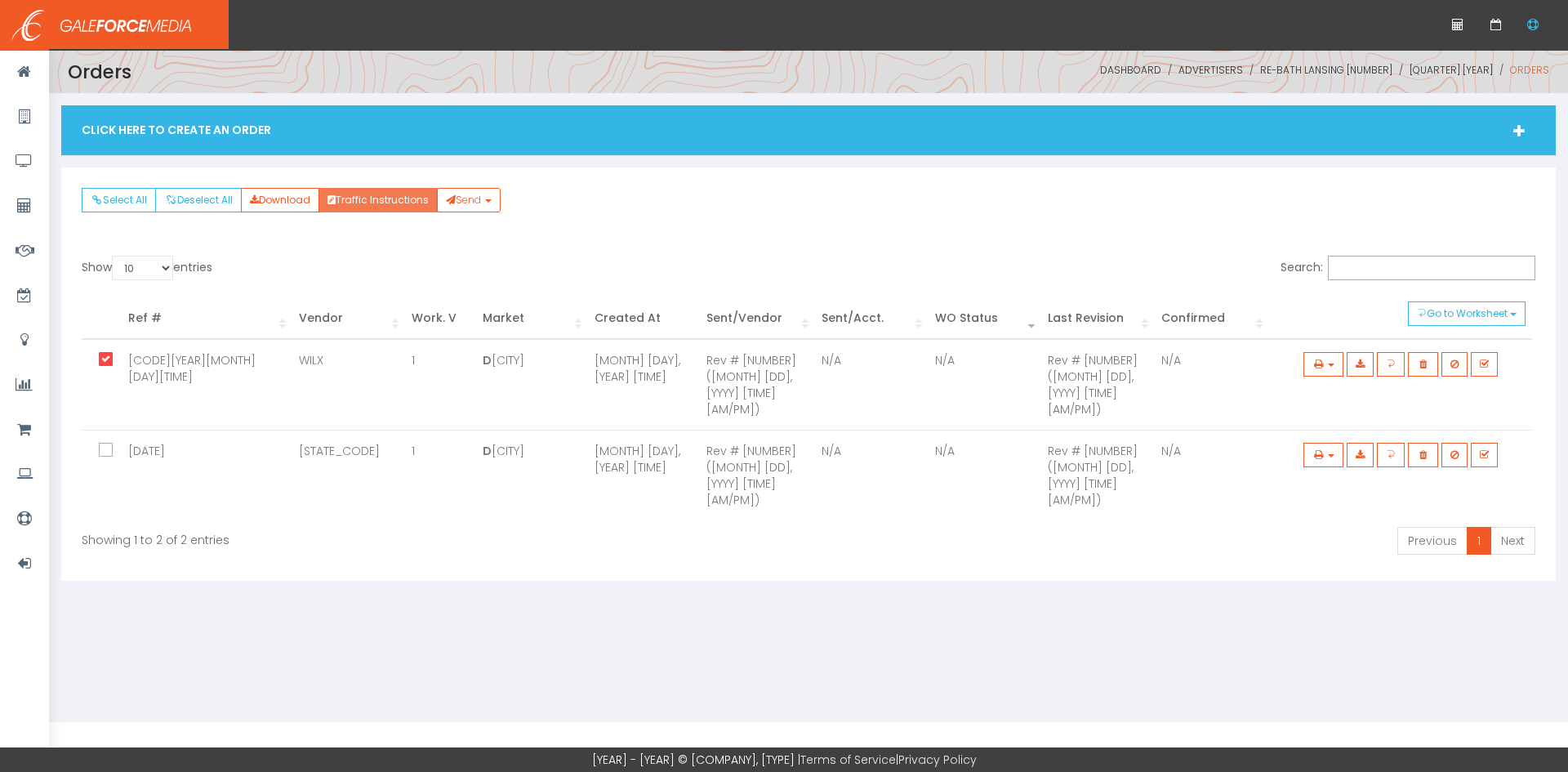 click on "Traffic Instructions" at bounding box center (378, 200) 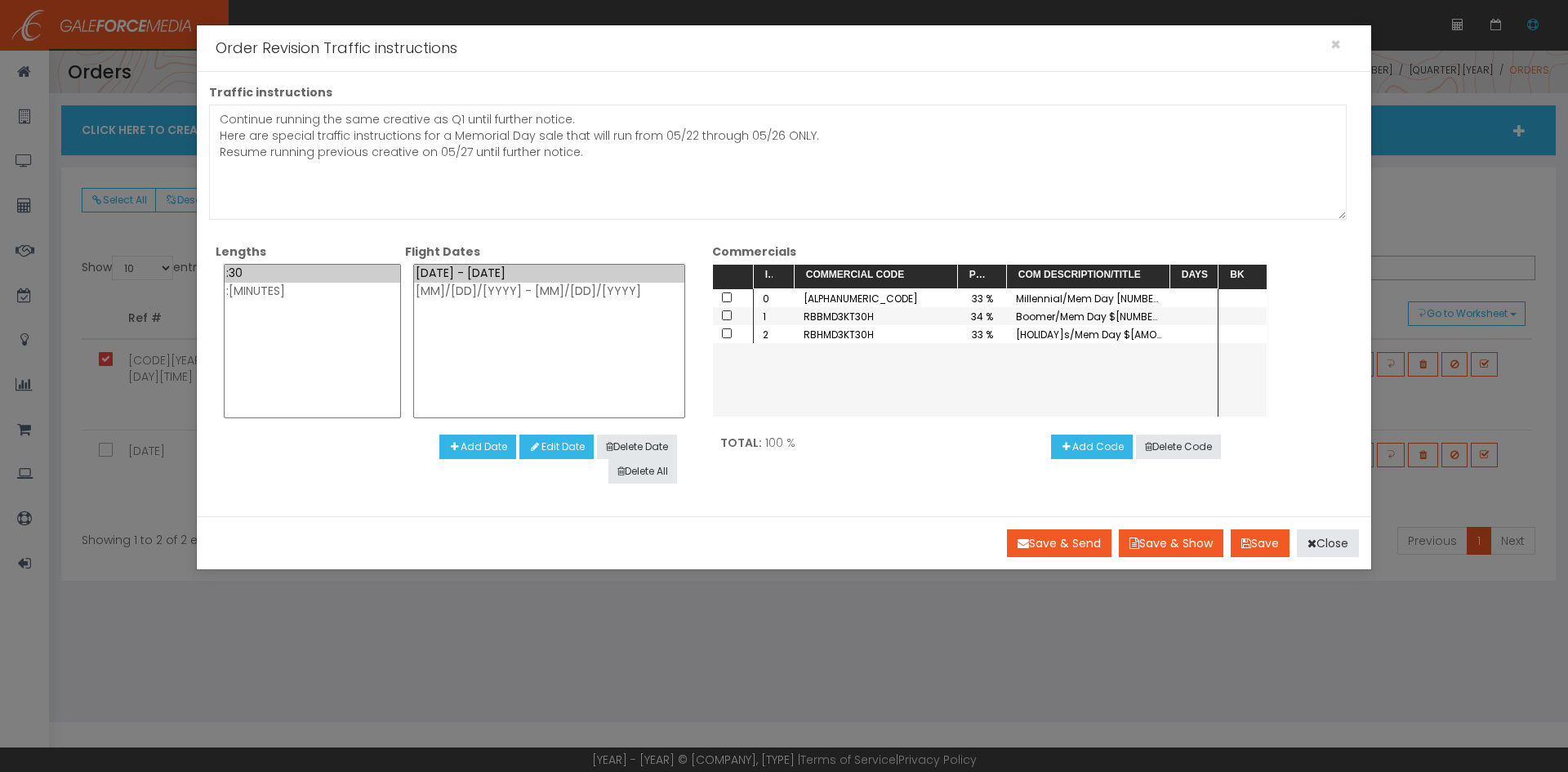 select on "05/27/2025 - 06/29/2025" 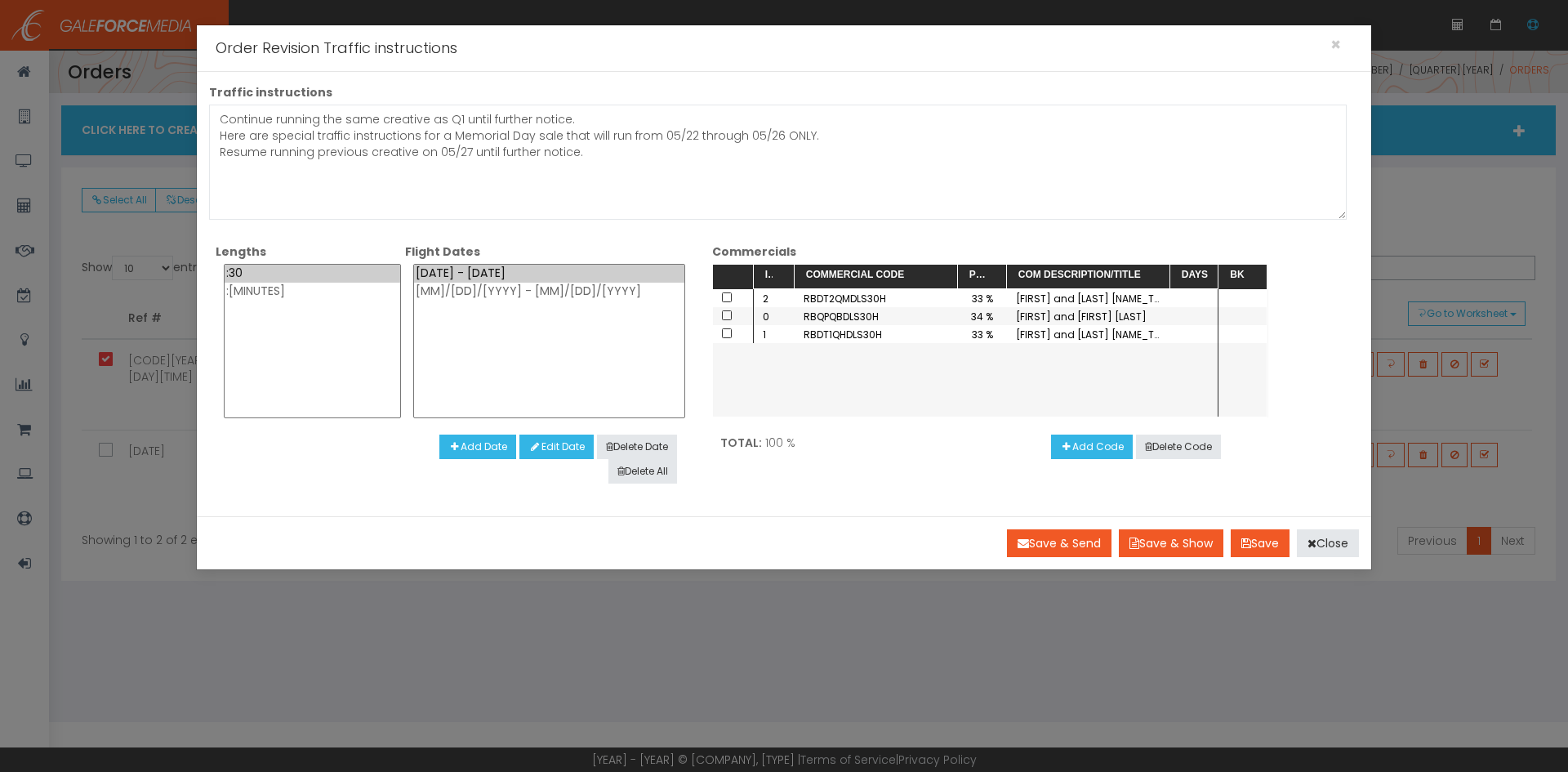 select on "15" 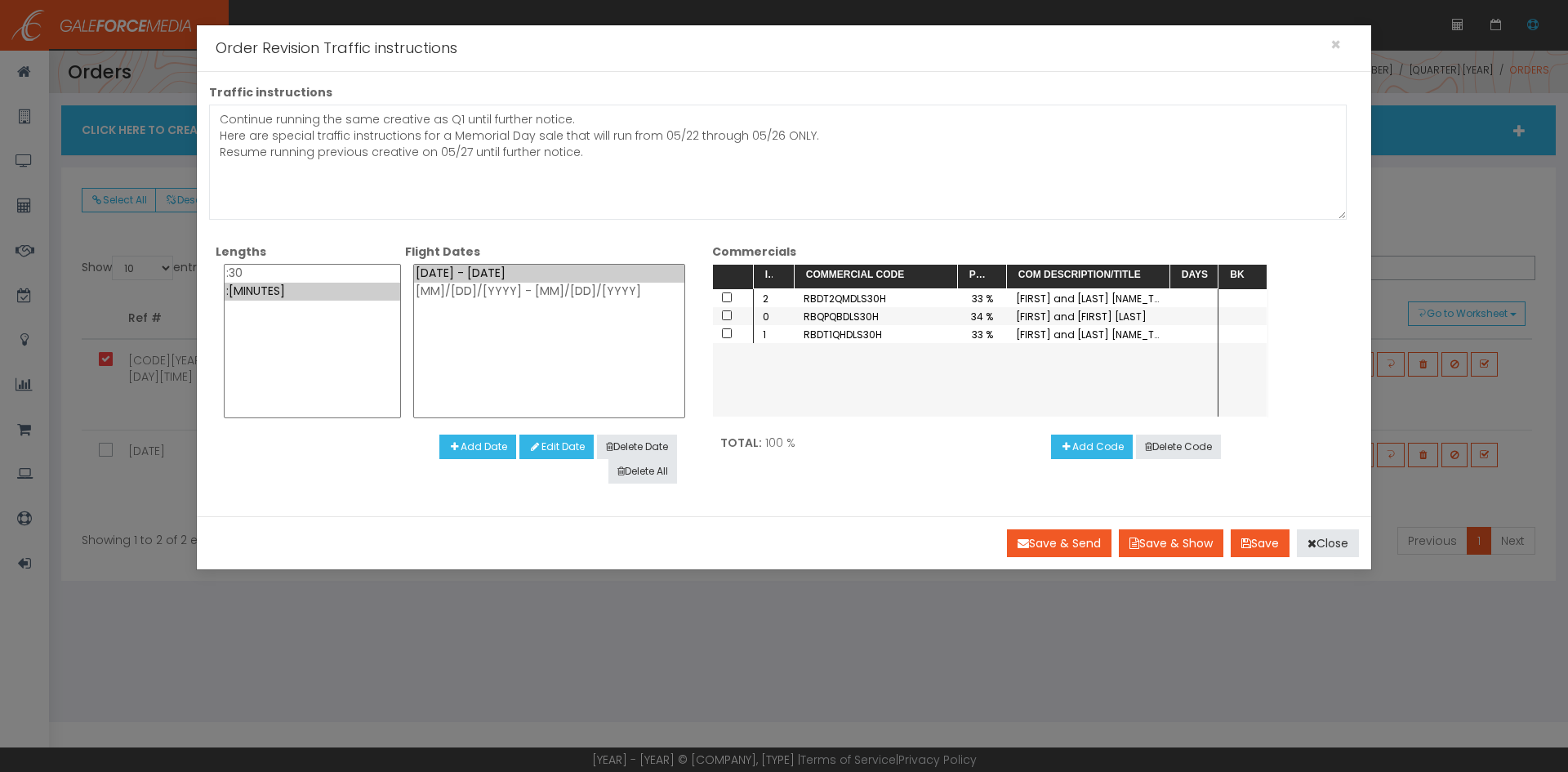 click on ":15" at bounding box center [312, 292] 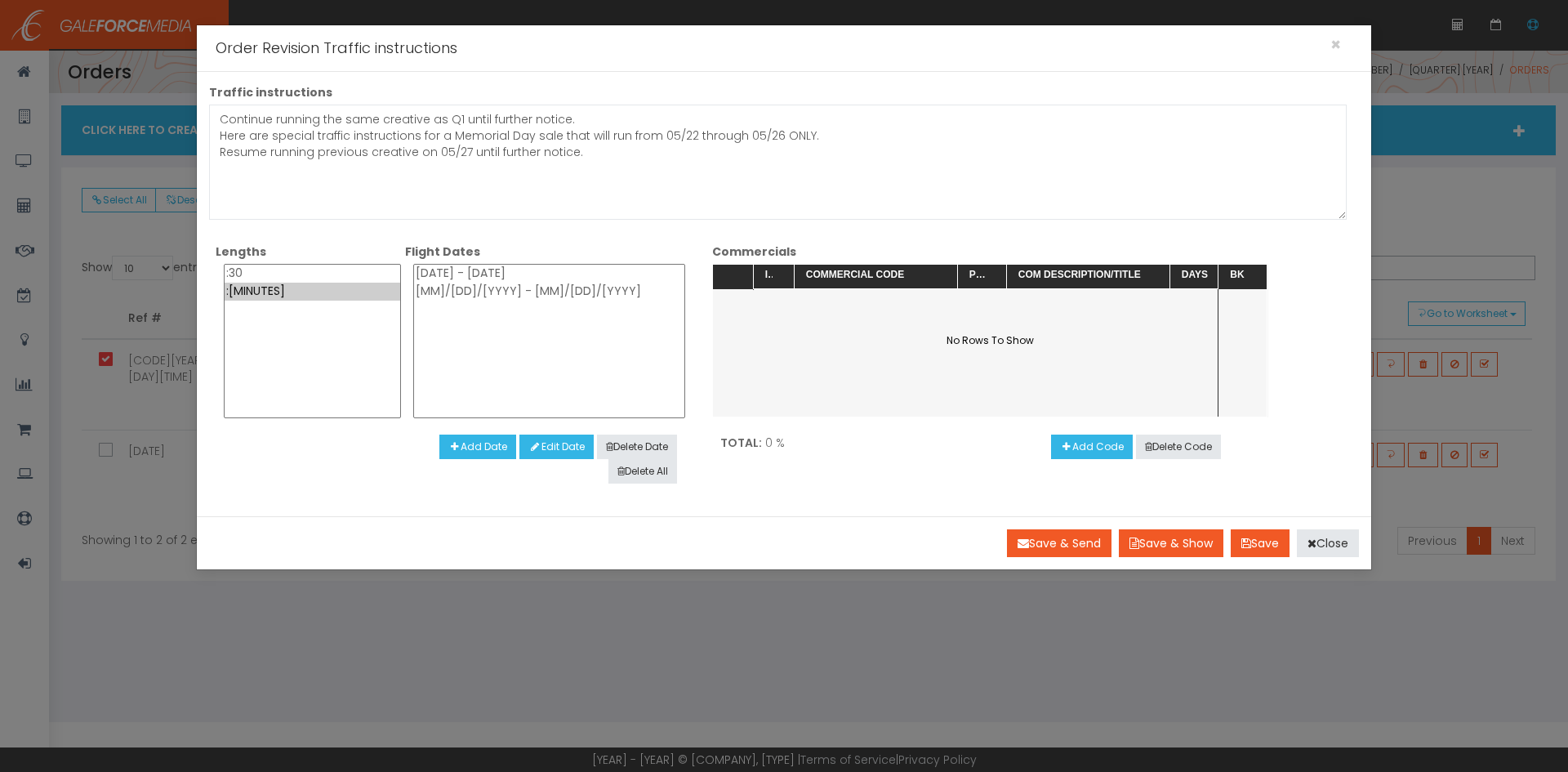 select on "05/27/2025 - 06/29/2025" 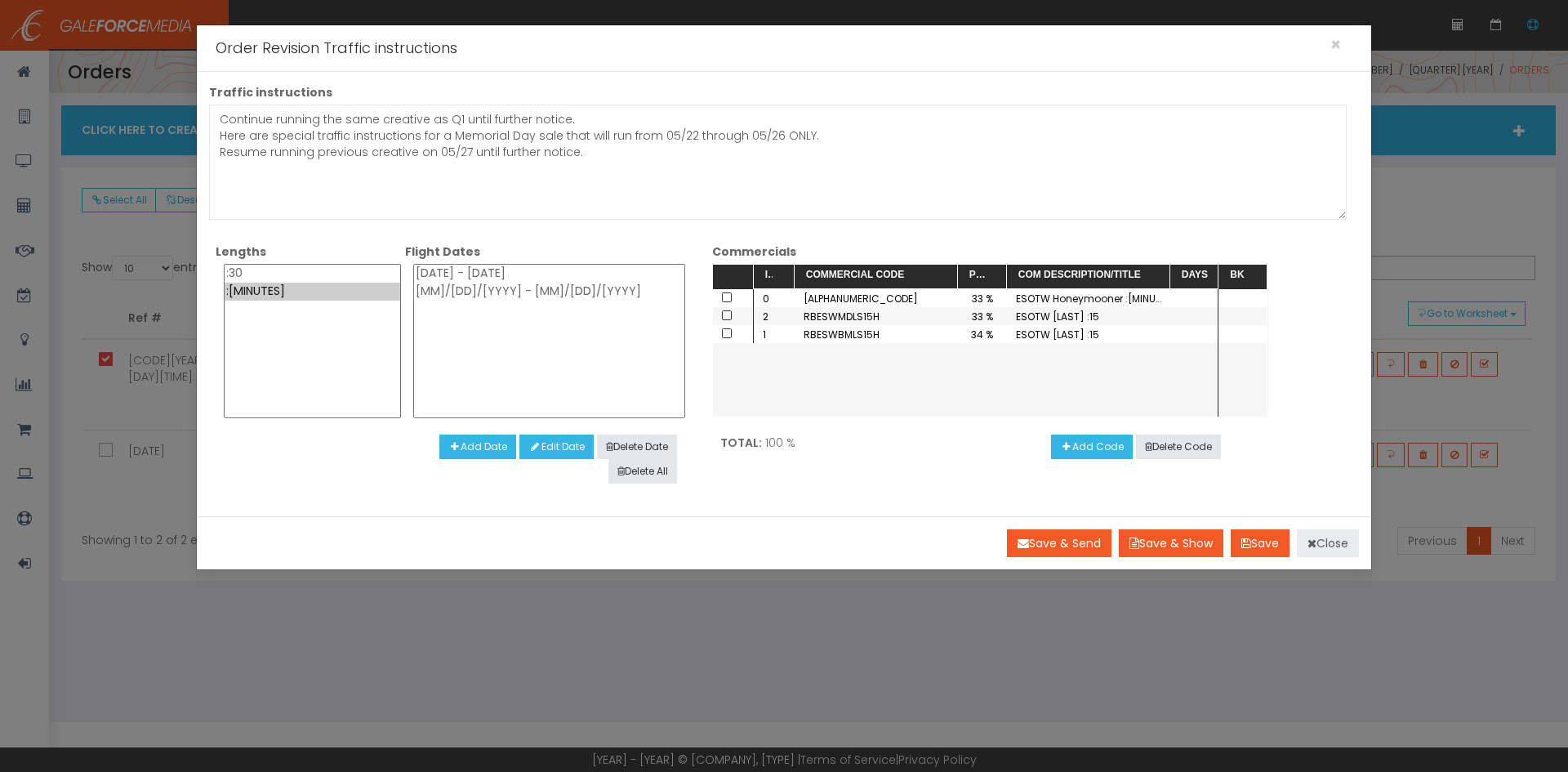 click on "Close" at bounding box center (1328, 543) 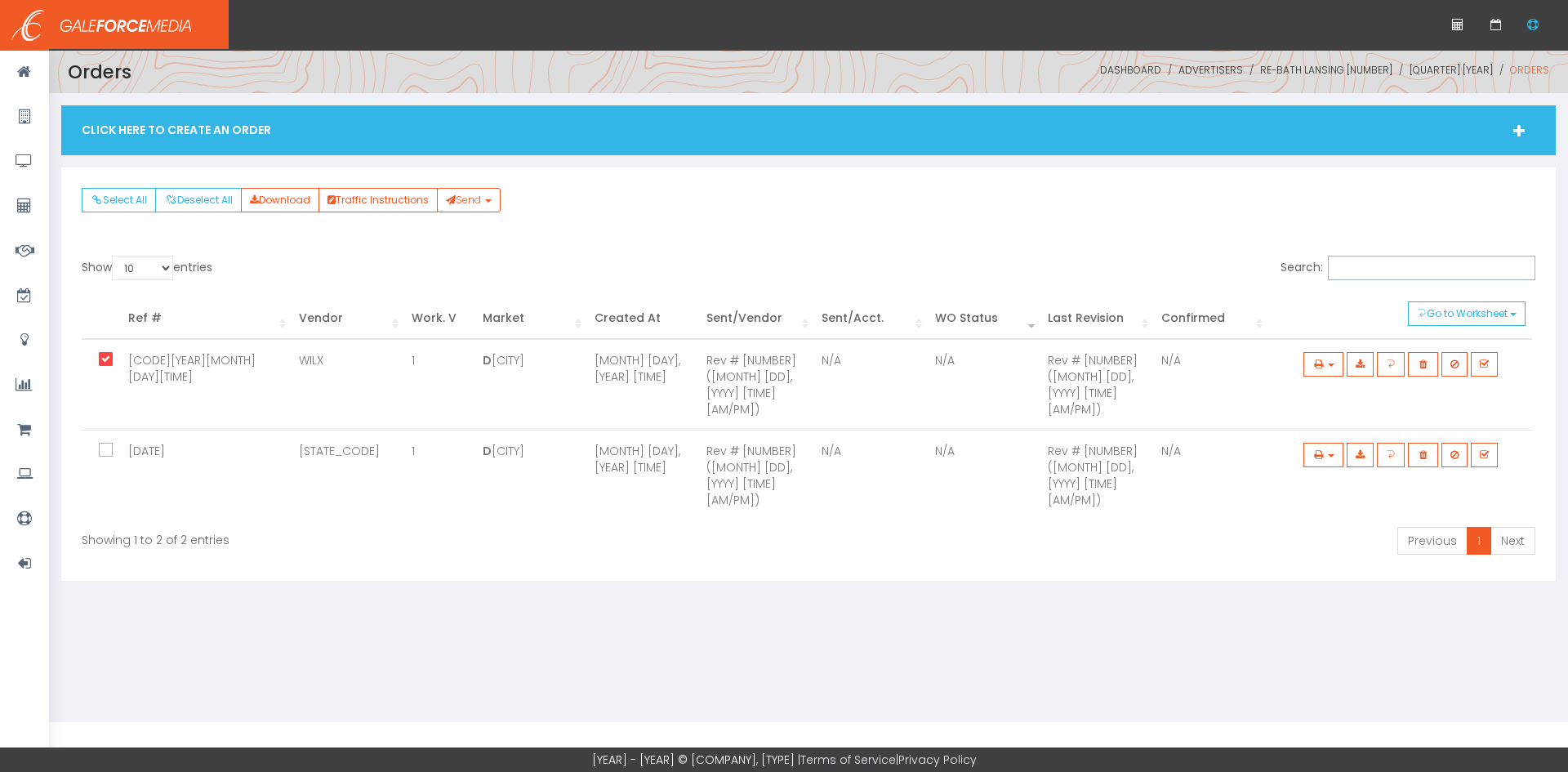click at bounding box center (115, 360) 